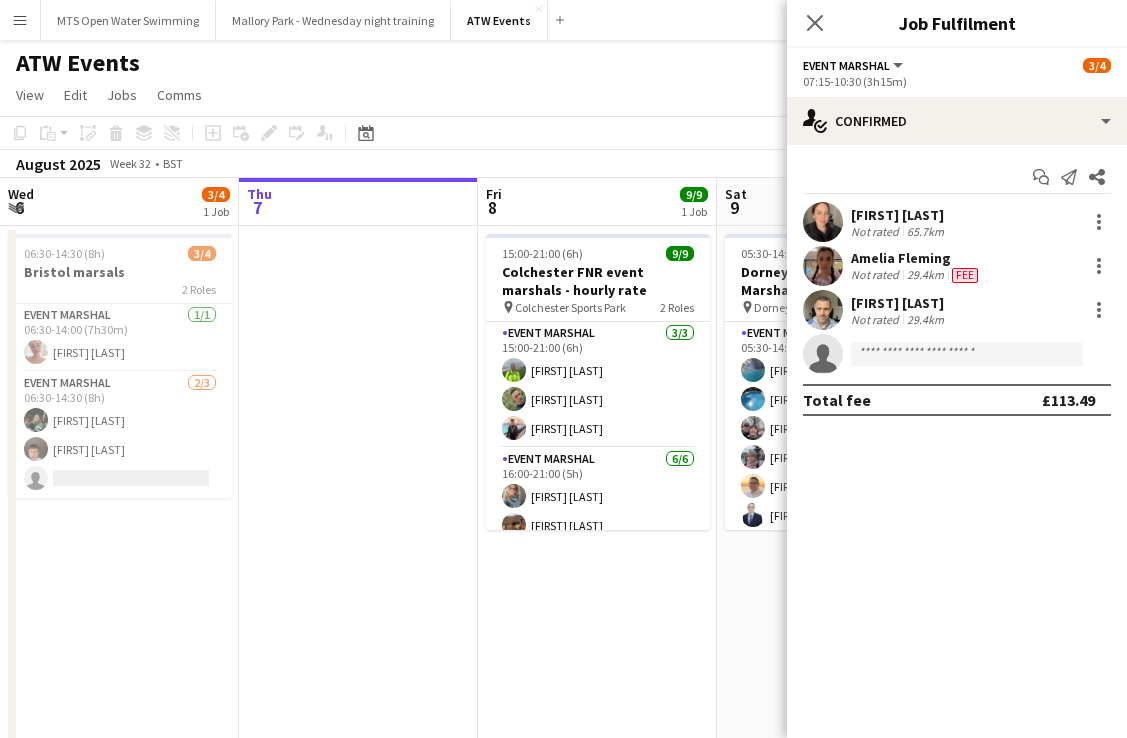 scroll, scrollTop: 0, scrollLeft: 0, axis: both 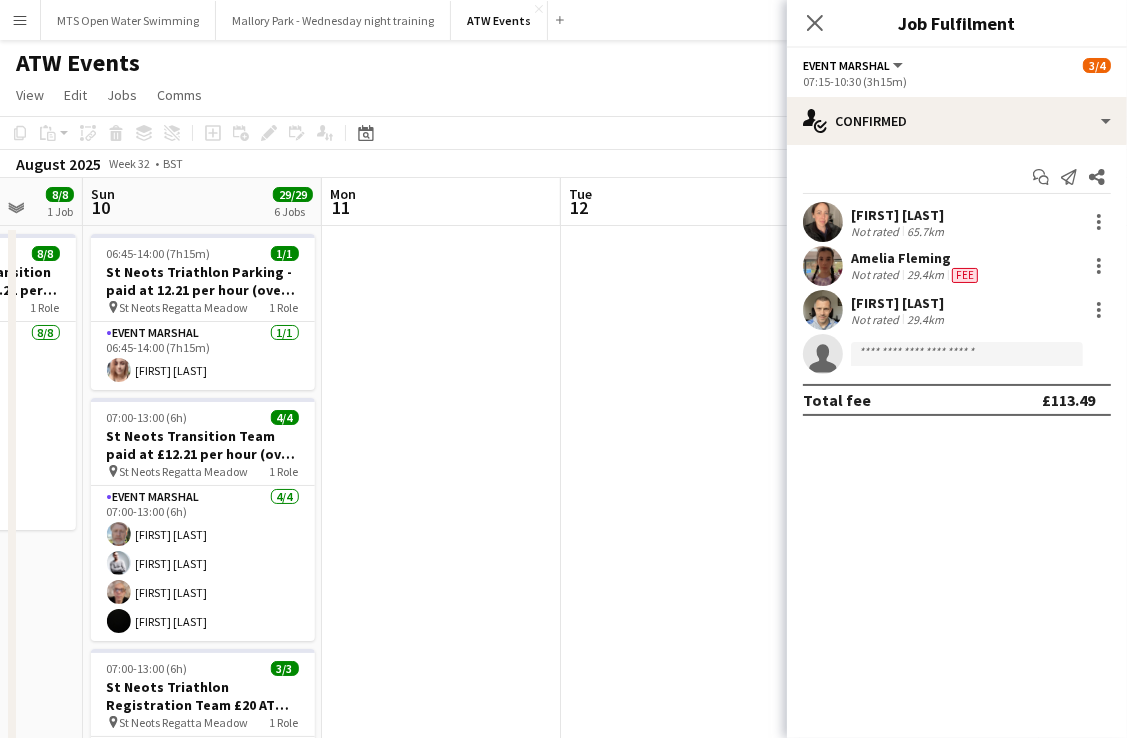drag, startPoint x: 0, startPoint y: 0, endPoint x: 550, endPoint y: 342, distance: 647.6604 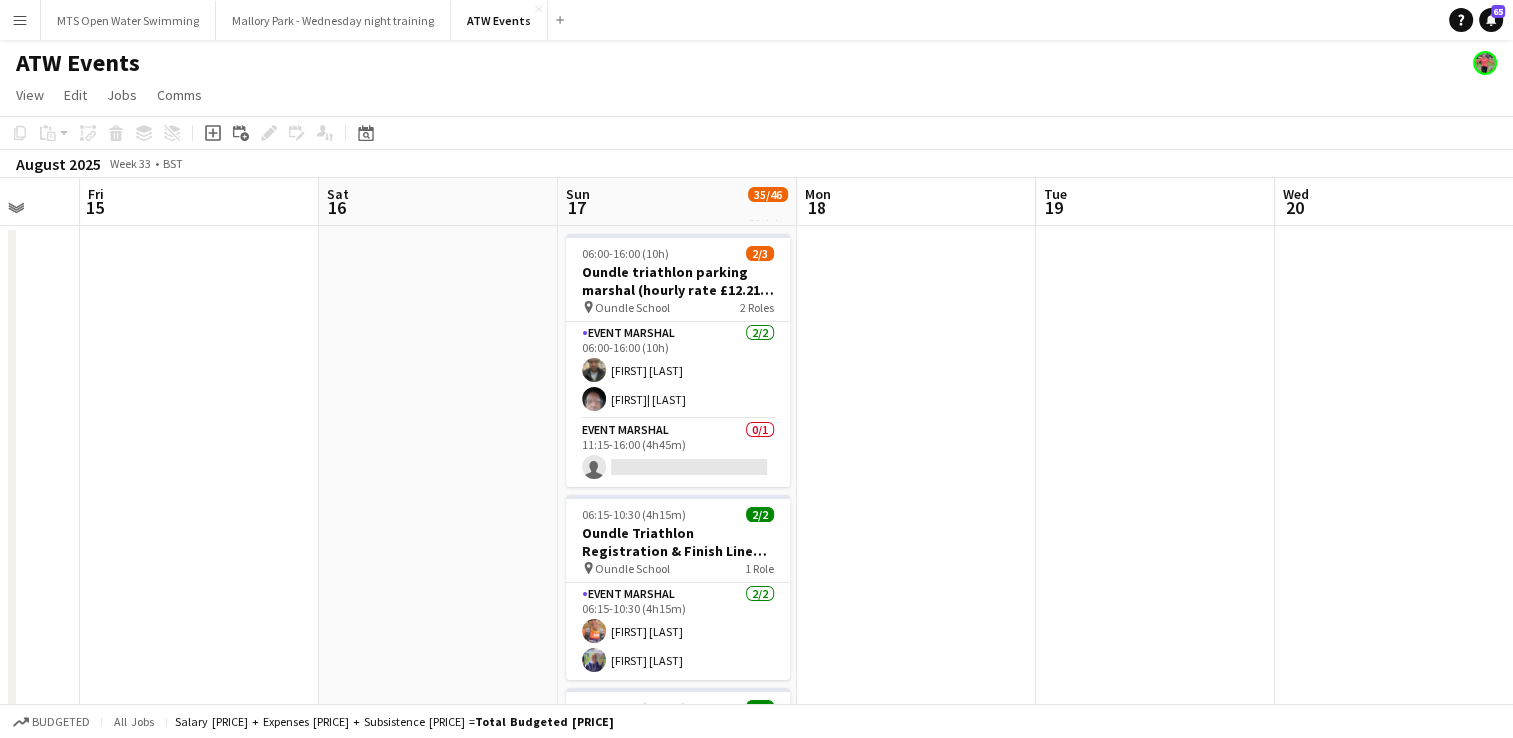 scroll, scrollTop: 0, scrollLeft: 638, axis: horizontal 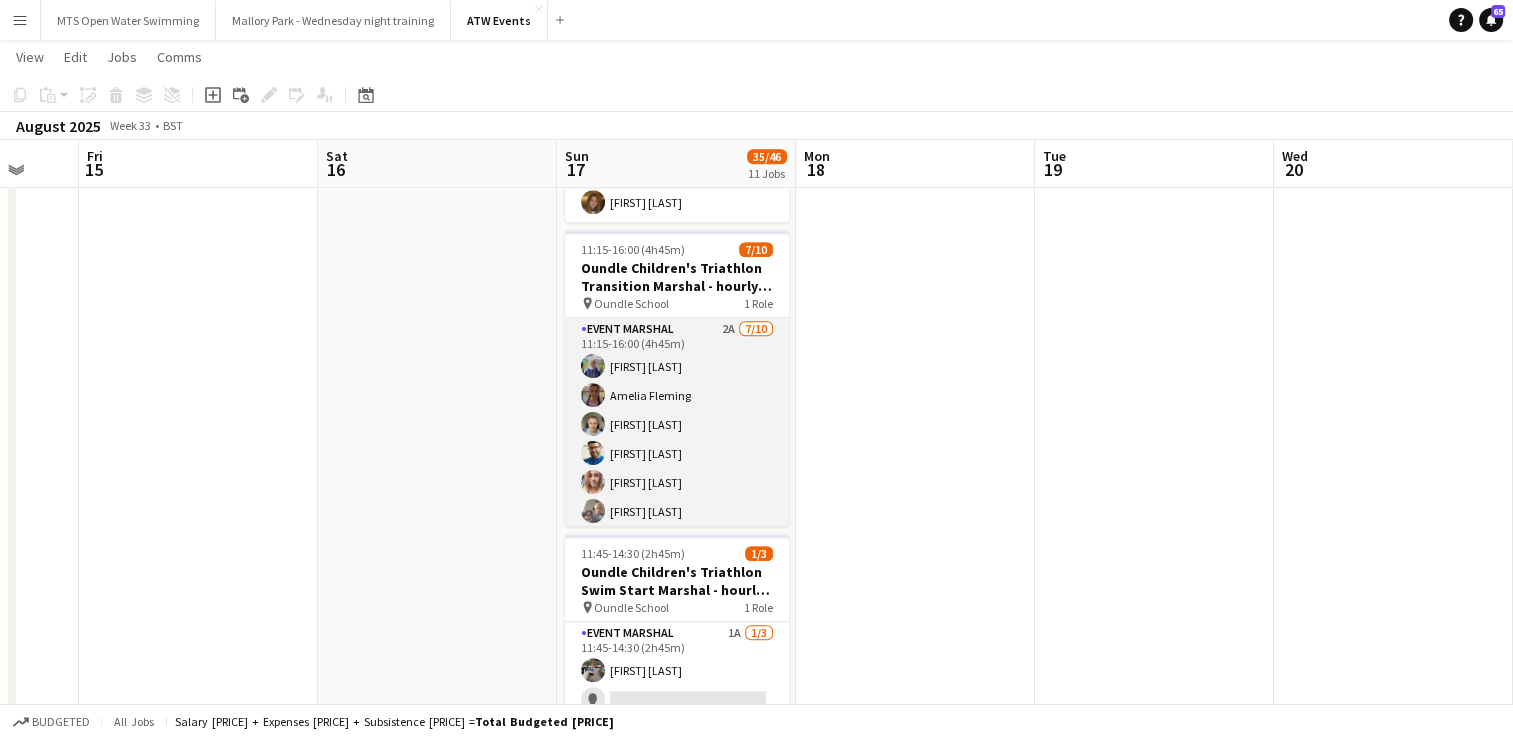 click on "Event Marshal   2A   7/10   [TIME] ([DURATION])
[FIRST] [LAST] [FIRST] [LAST] [FIRST] [LAST] [FIRST] [LAST] [FIRST] [LAST] [FIRST] [LAST]" at bounding box center (677, 482) 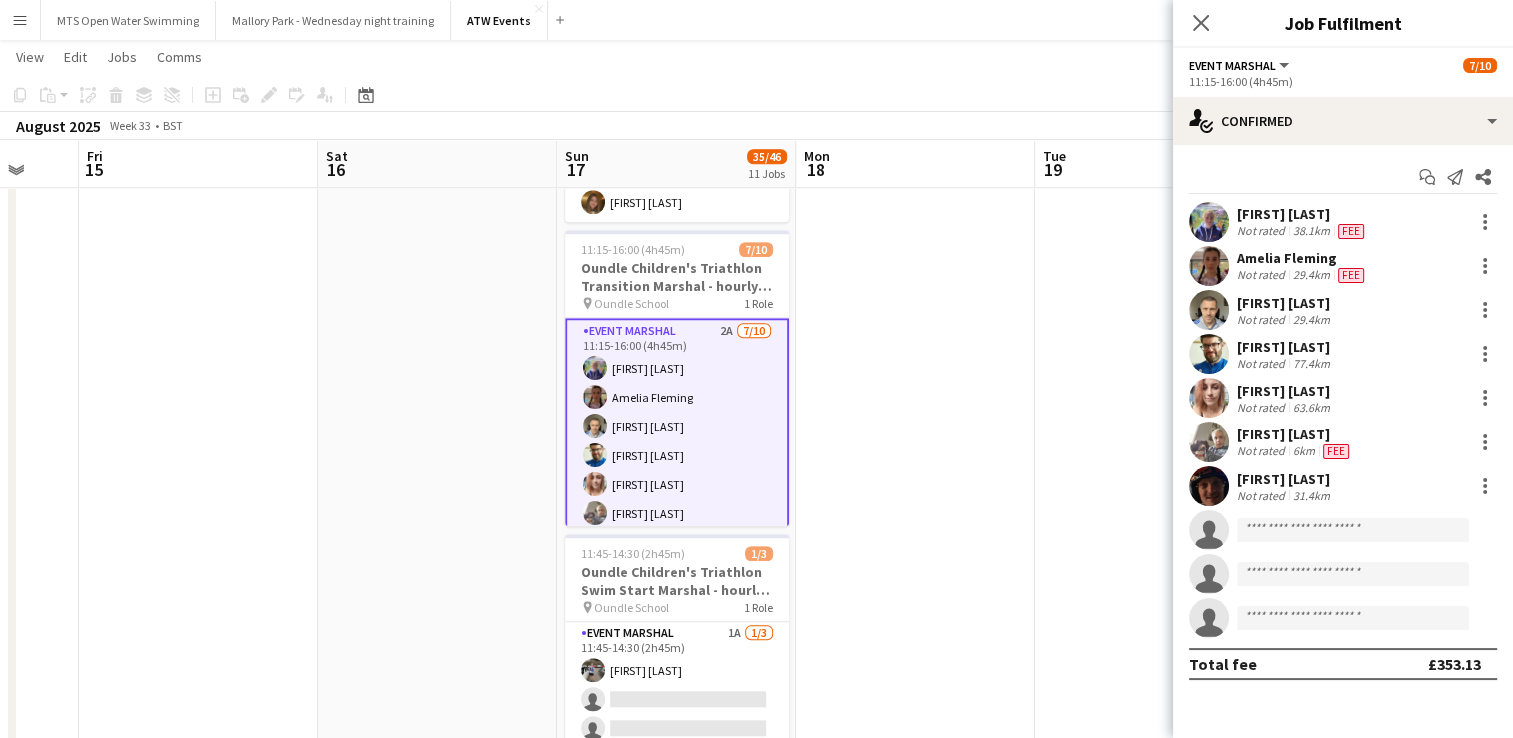 scroll, scrollTop: 124, scrollLeft: 0, axis: vertical 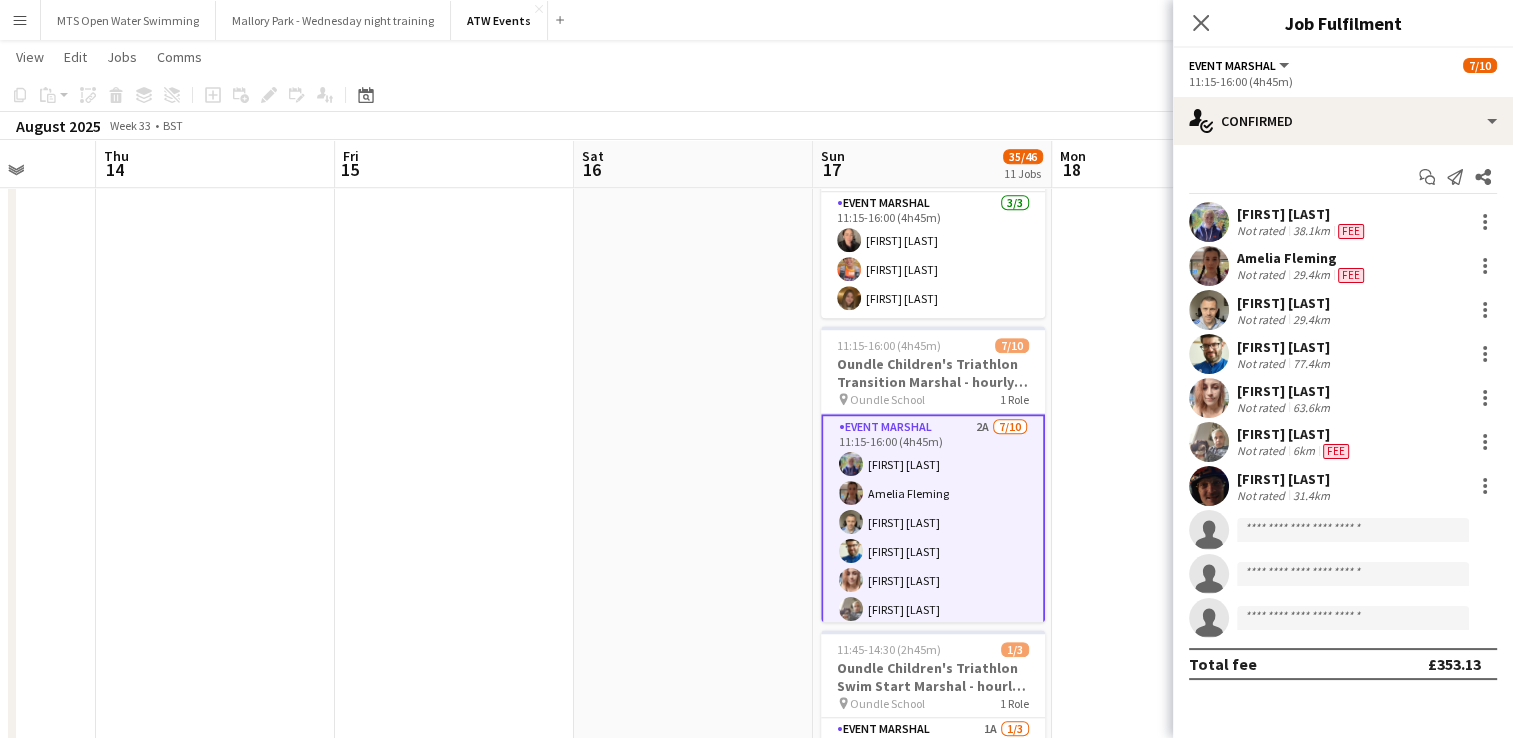 click on "Event Marshal   3/3   [TIME]
[FIRST] [LAST] [FIRST] [LAST] [FIRST] [LAST]" at bounding box center (933, 255) 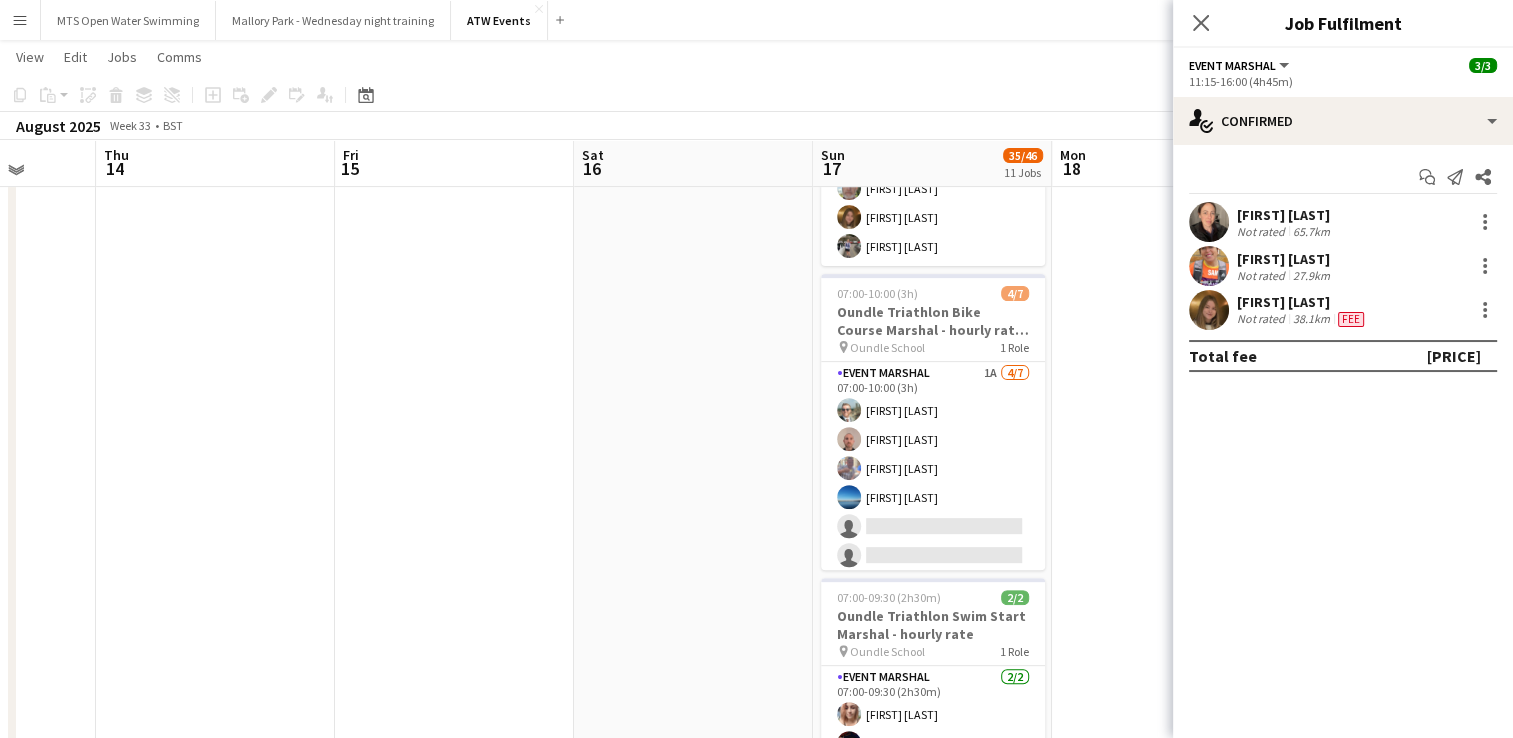 scroll, scrollTop: 632, scrollLeft: 0, axis: vertical 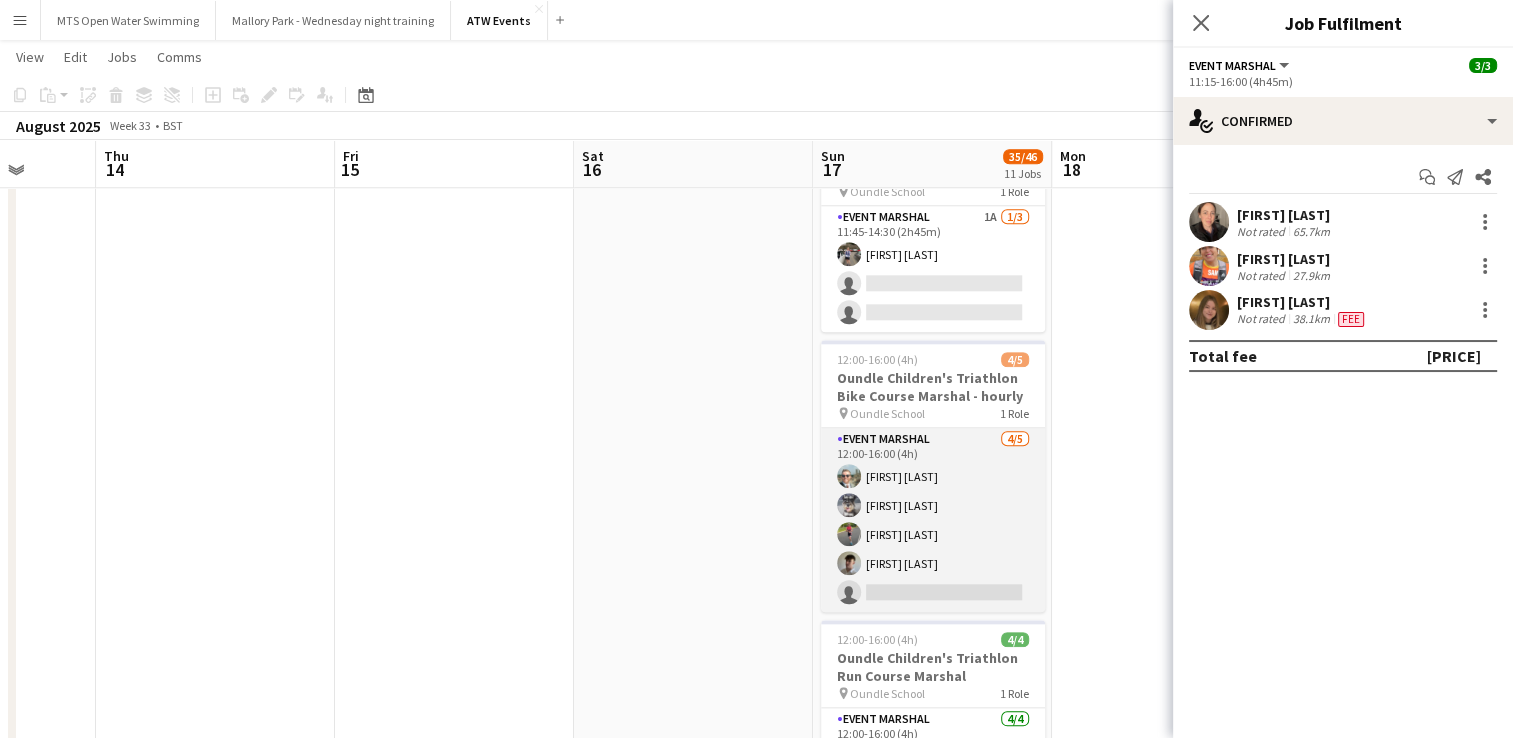 click on "Event Marshal   4/5   [TIME]
[FIRST] [LAST] [FIRST] [LAST] [FIRST] [LAST] [FIRST] [LAST]
single-neutral-actions" at bounding box center (933, 520) 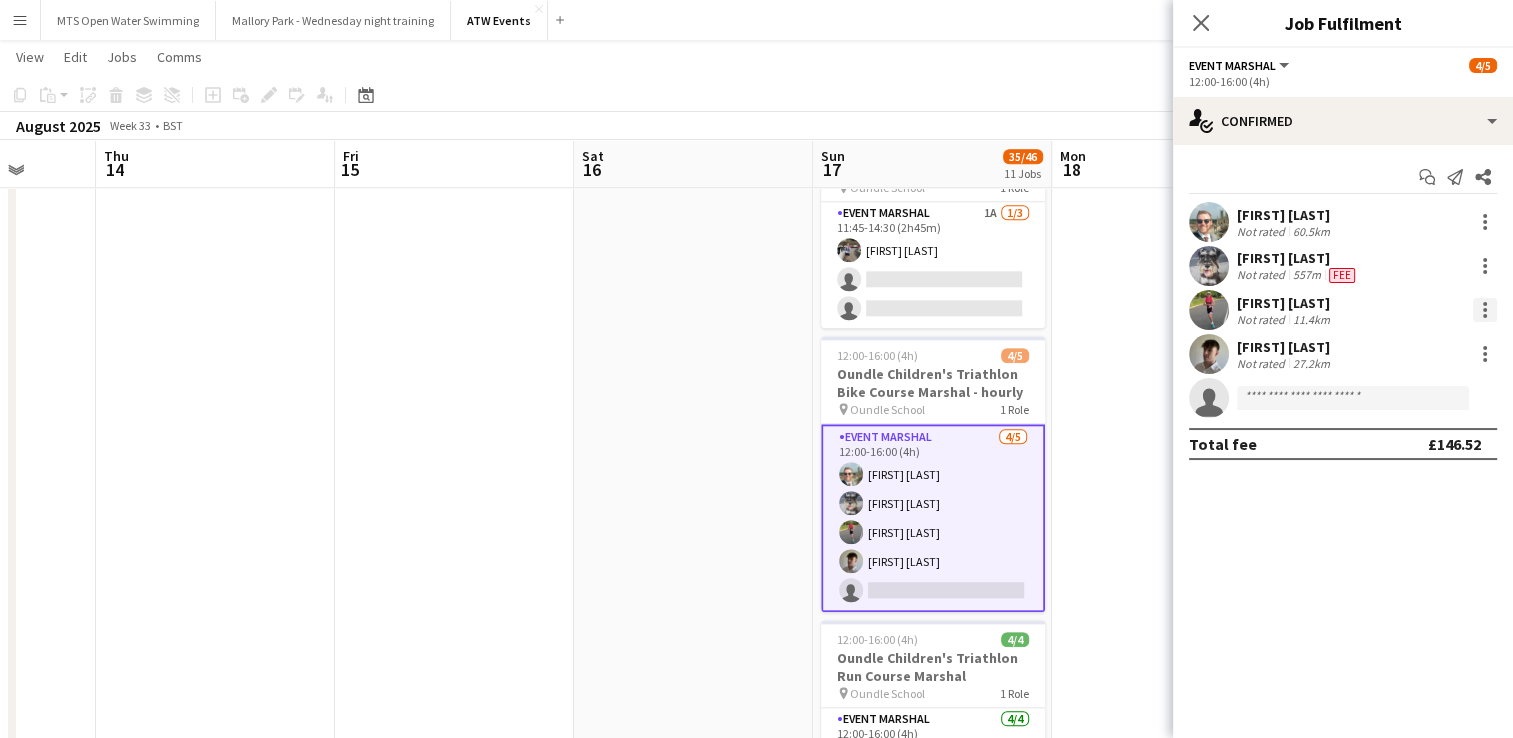 click at bounding box center (1485, 310) 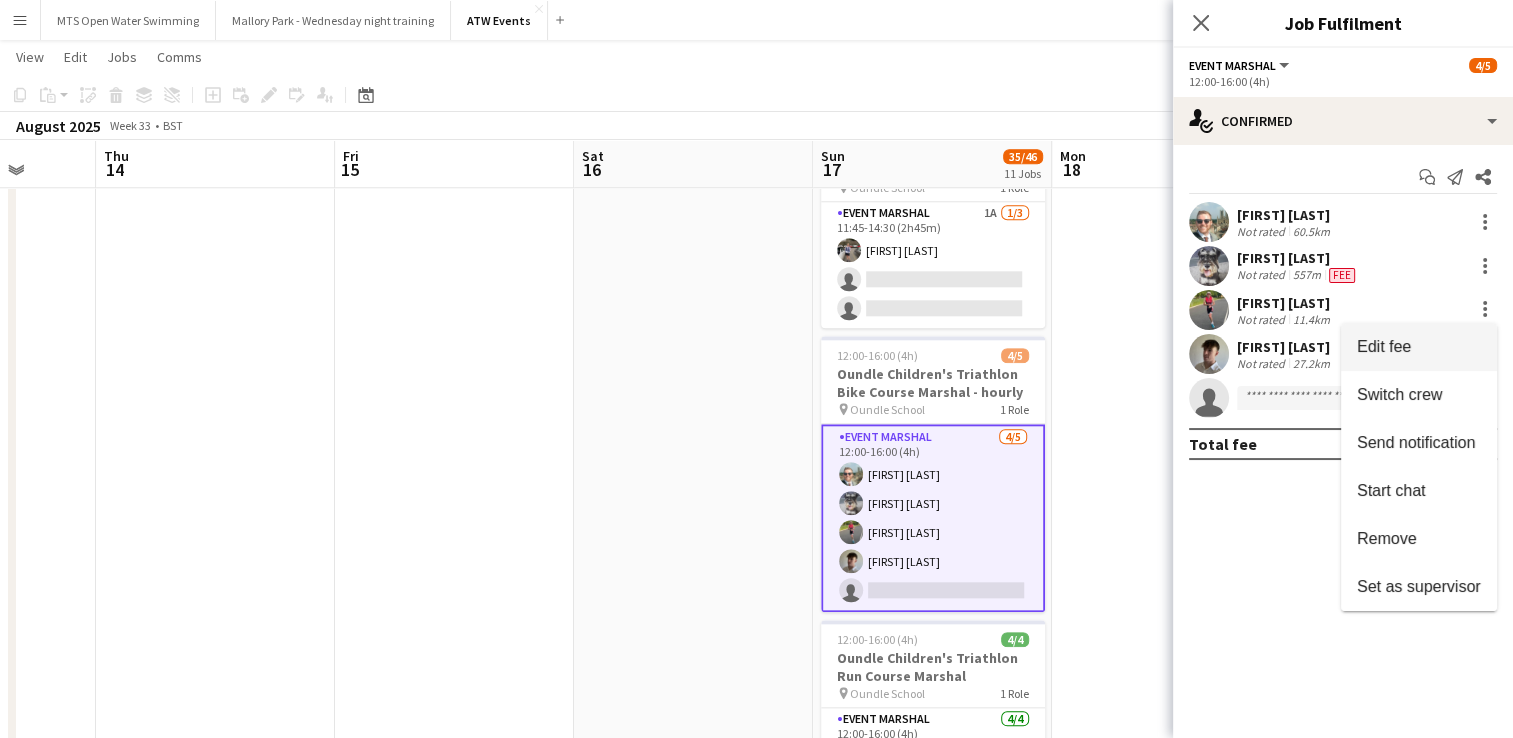 click on "Edit fee" at bounding box center (1384, 346) 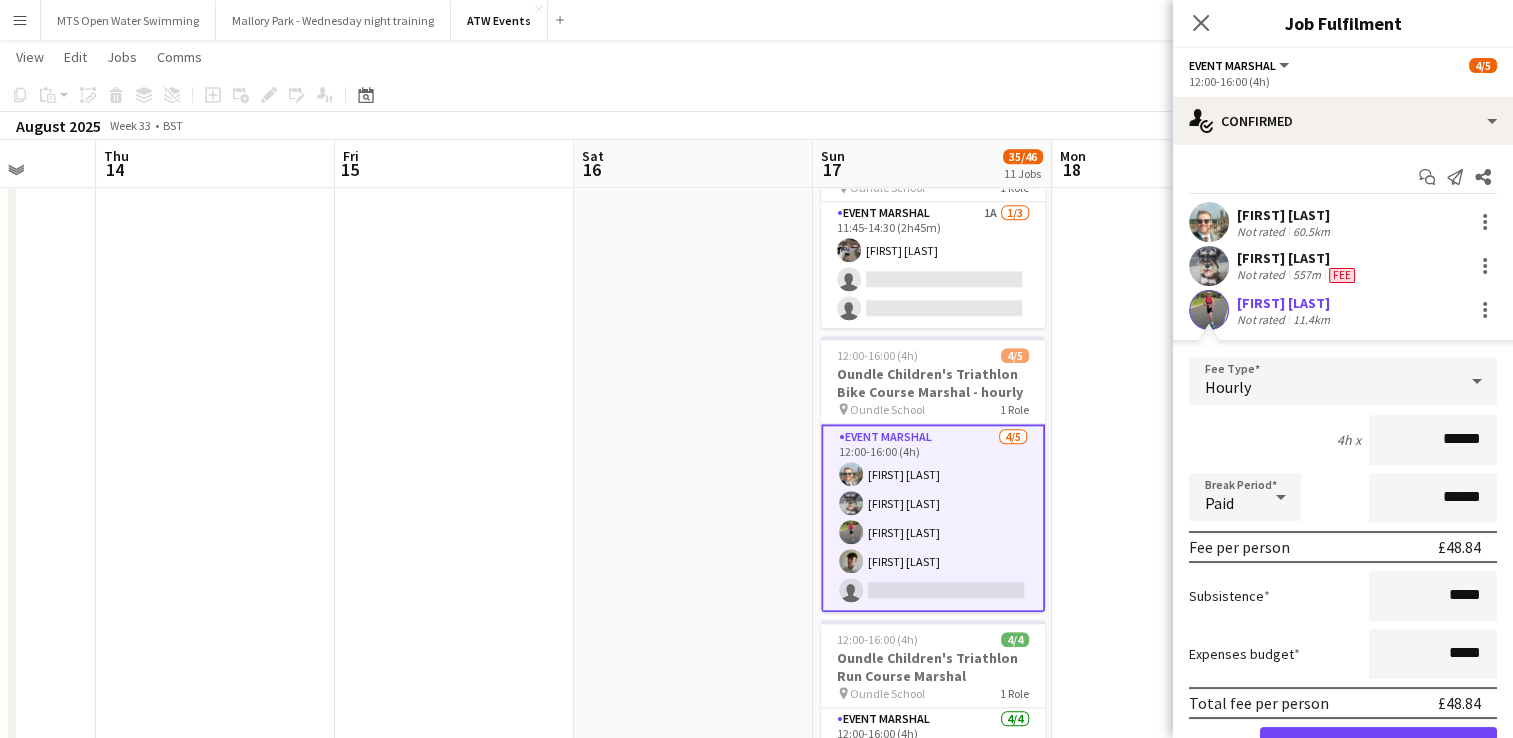 click 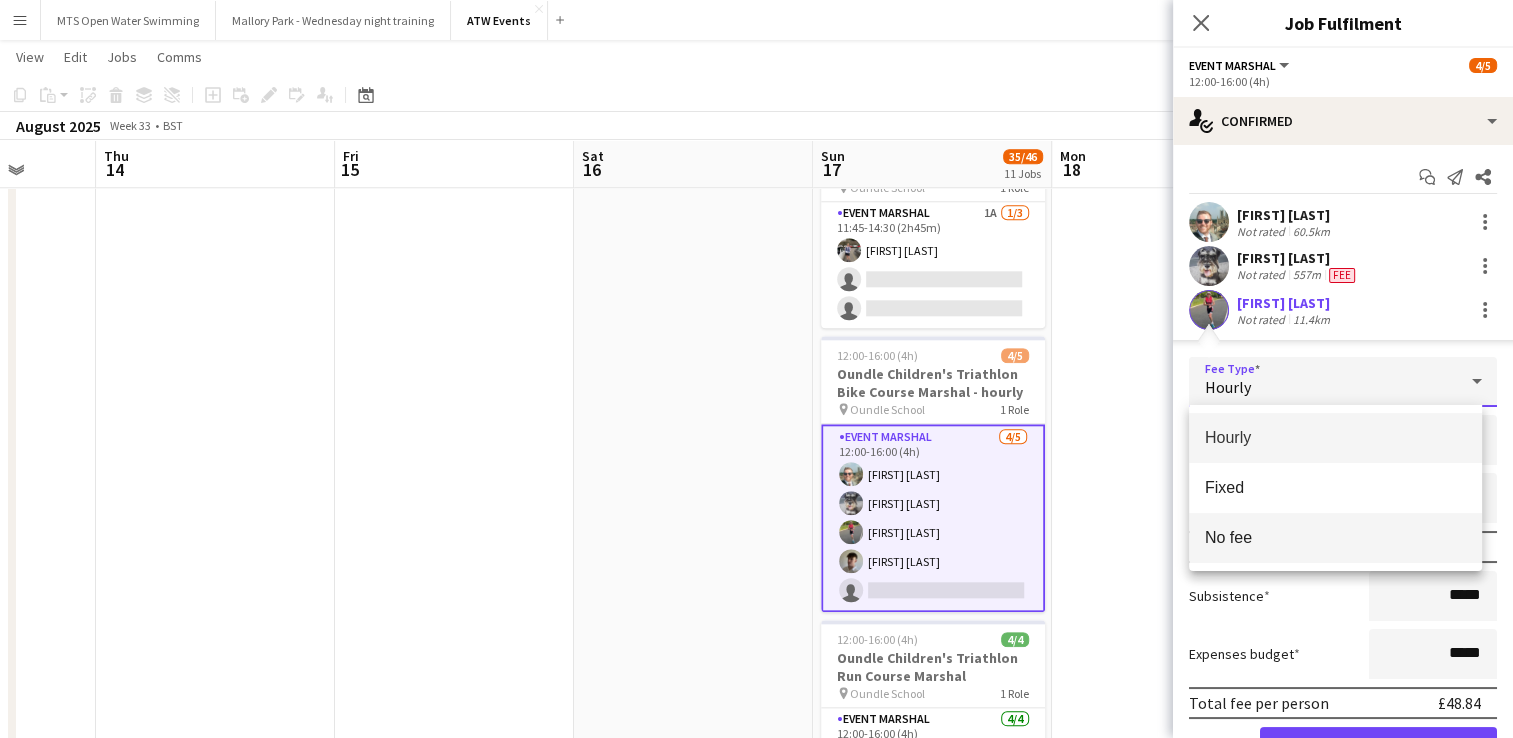click on "No fee" at bounding box center [1335, 537] 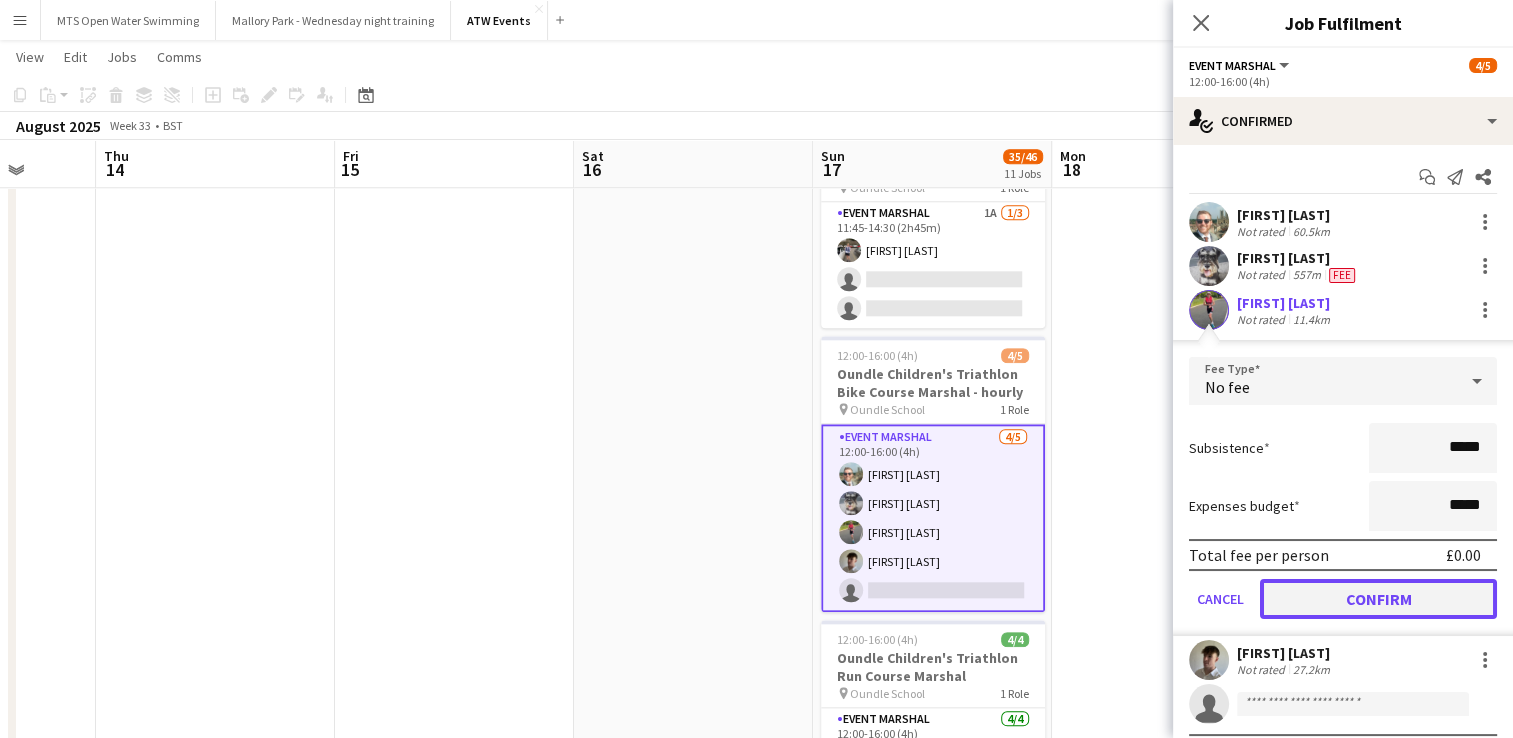 click on "Confirm" at bounding box center (1378, 599) 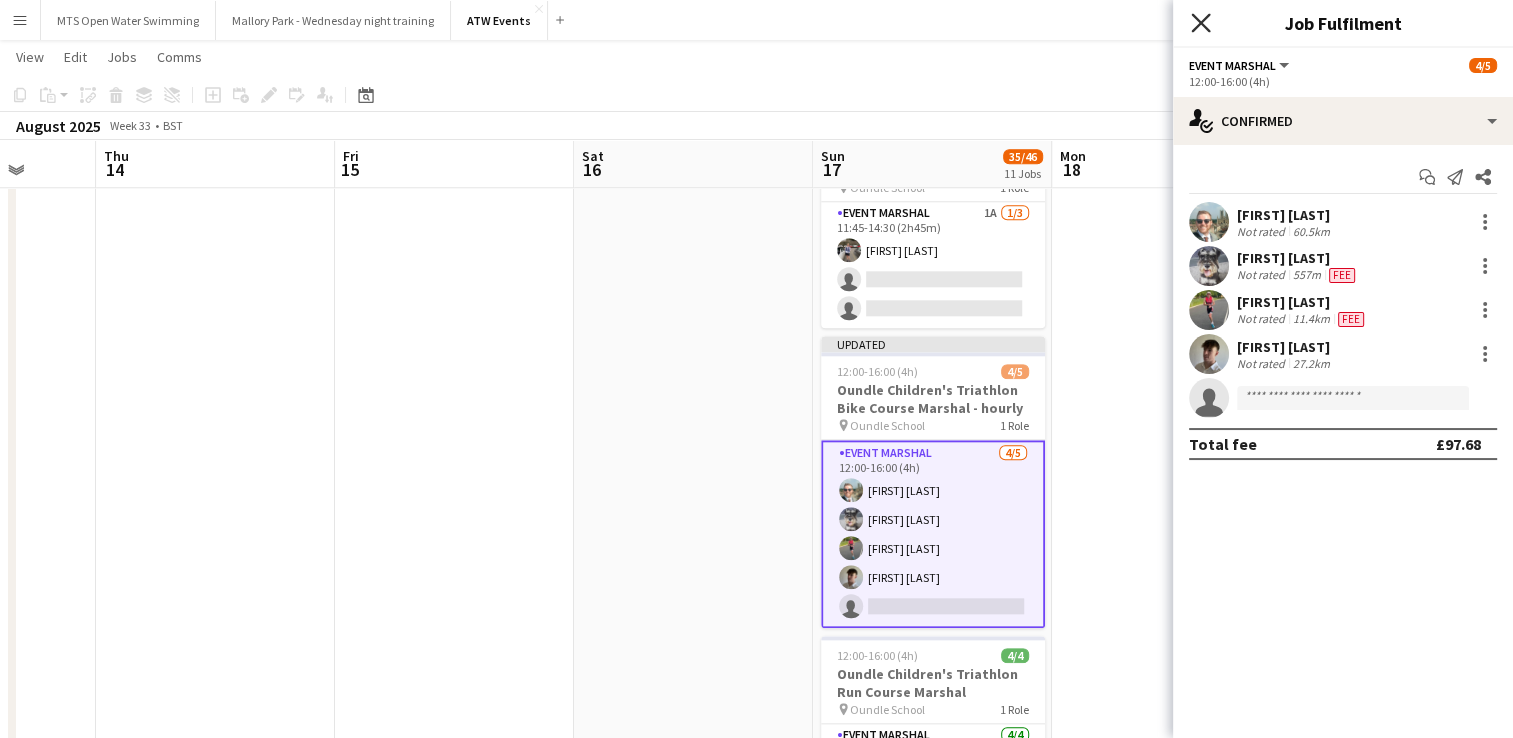 click 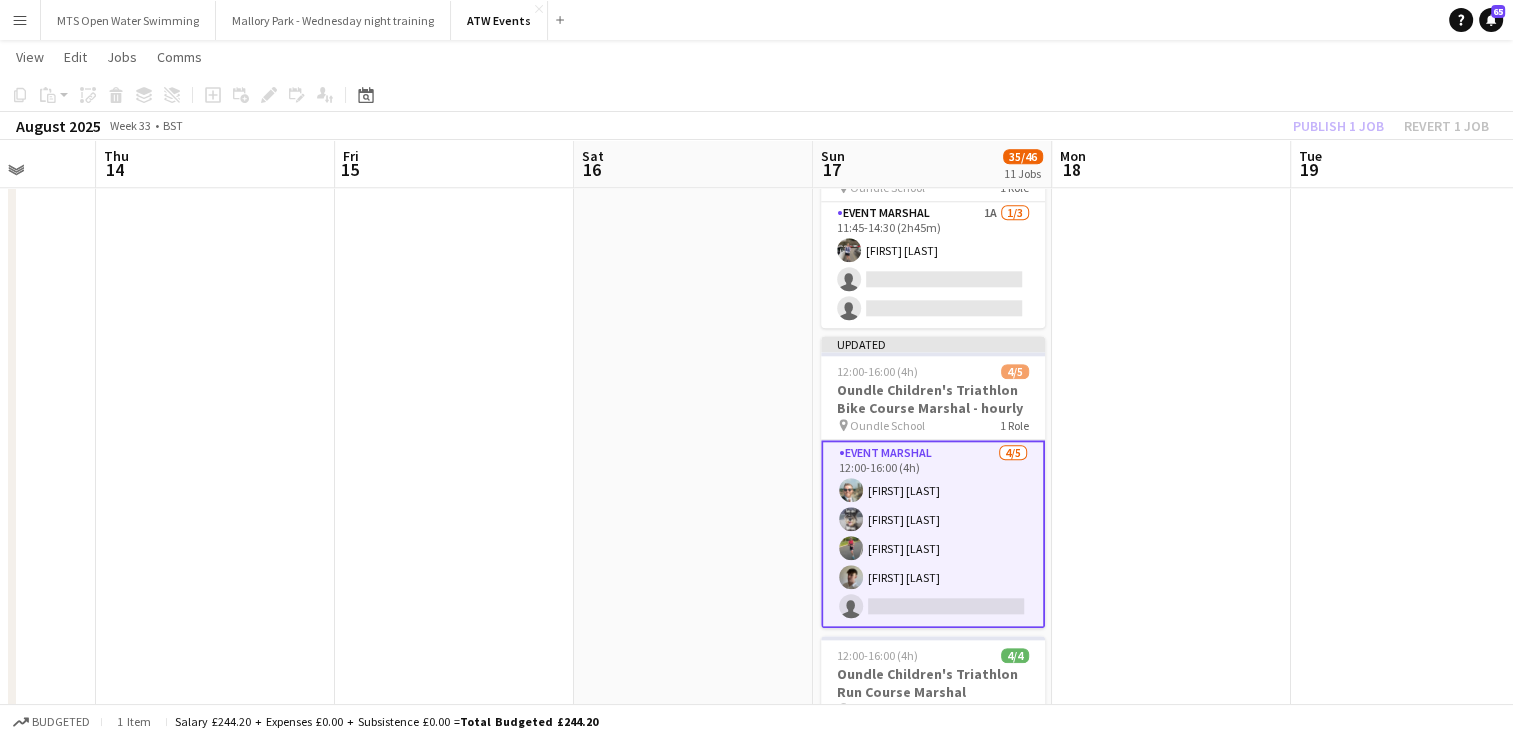 click on "Publish 1 job   Revert 1 job" 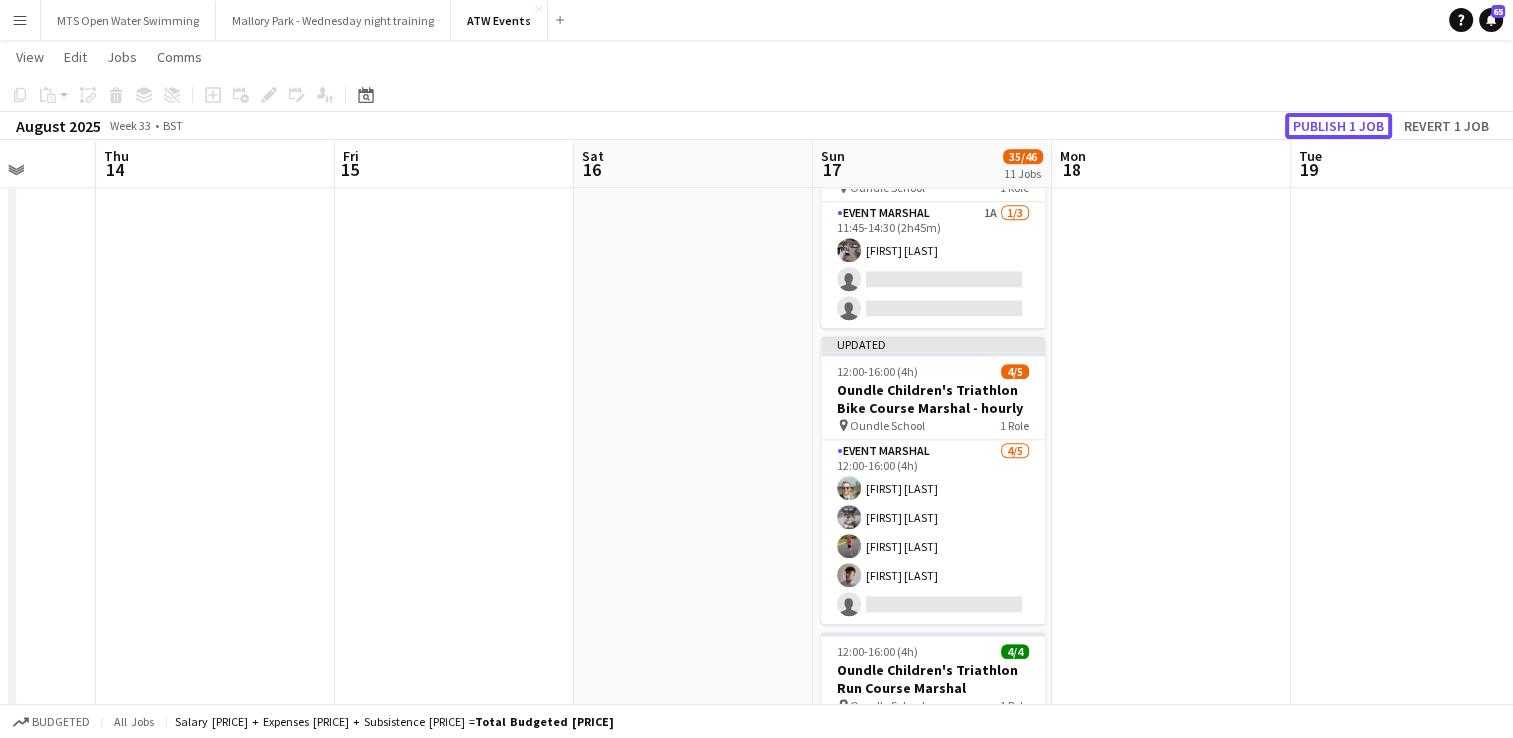 click on "Publish 1 job" 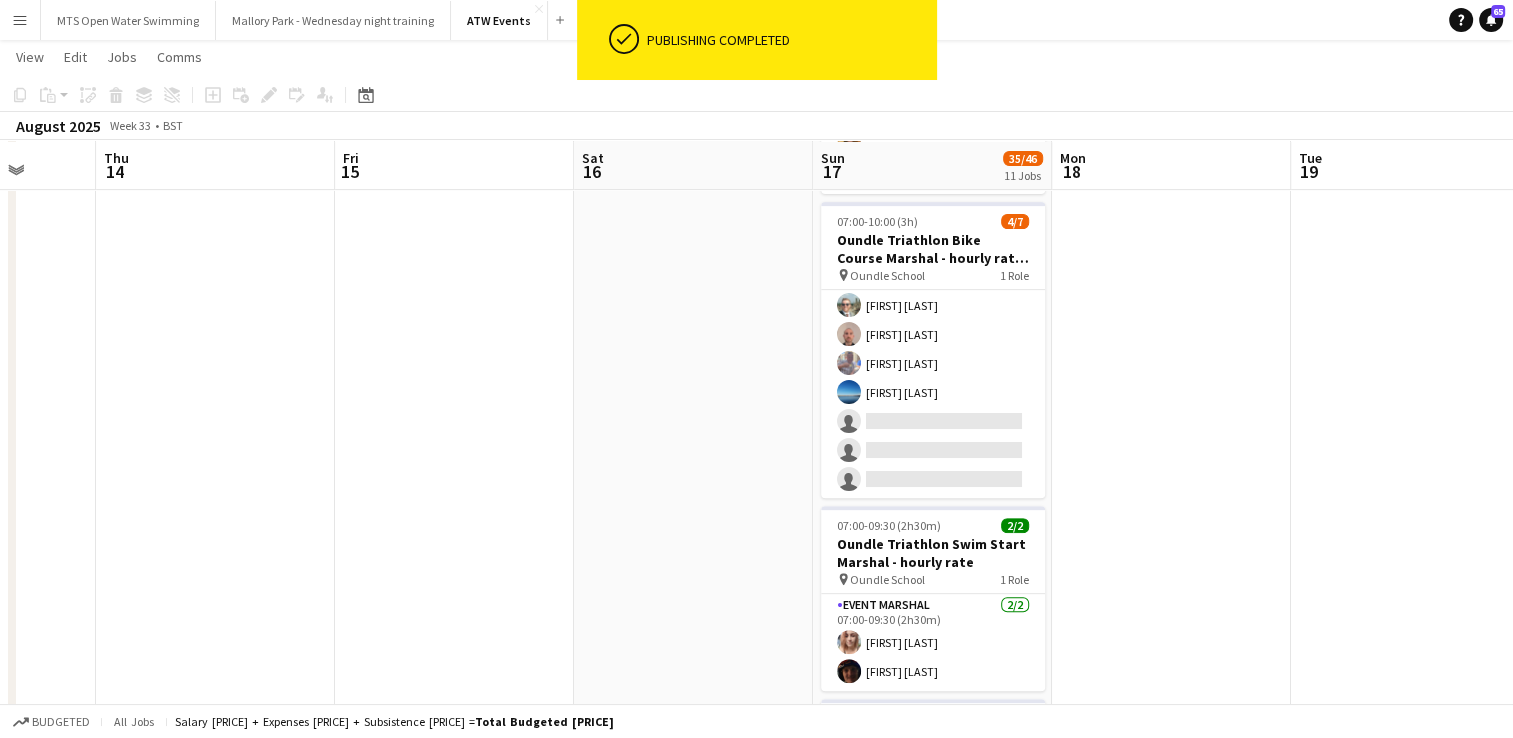 scroll, scrollTop: 704, scrollLeft: 0, axis: vertical 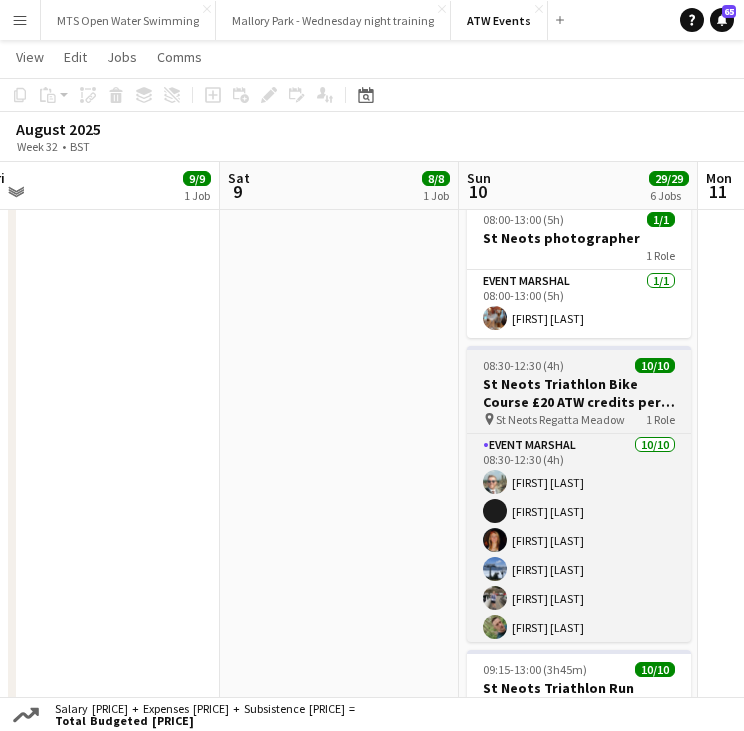 click on "St Neots Triathlon Bike Course £20 ATW credits per hour" at bounding box center (579, 393) 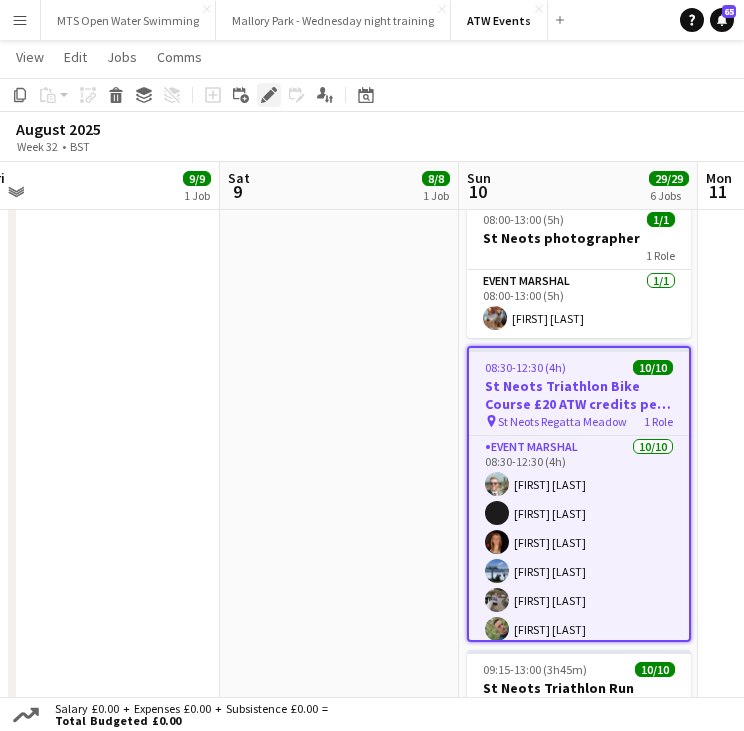 click on "Edit" 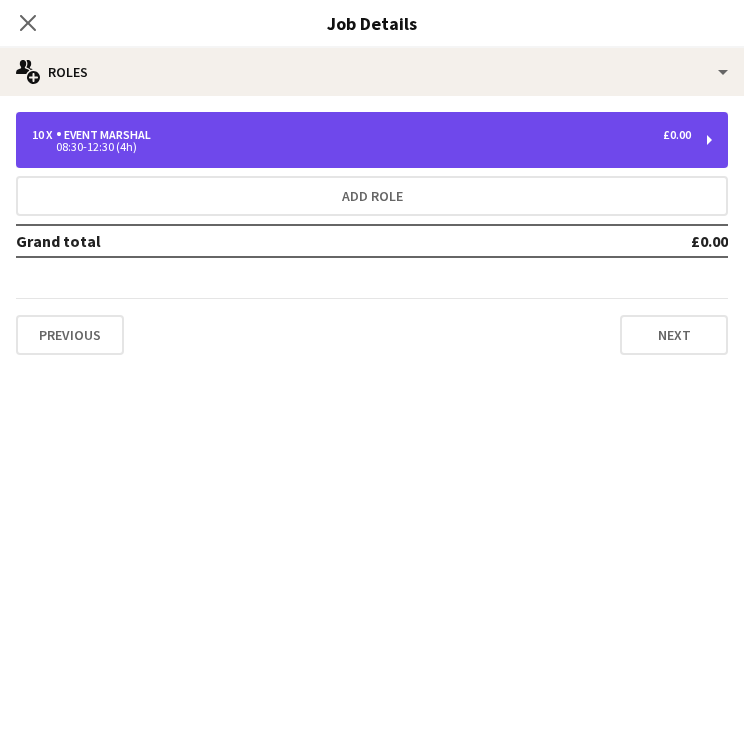 click on "08:30-12:30 (4h)" at bounding box center [361, 147] 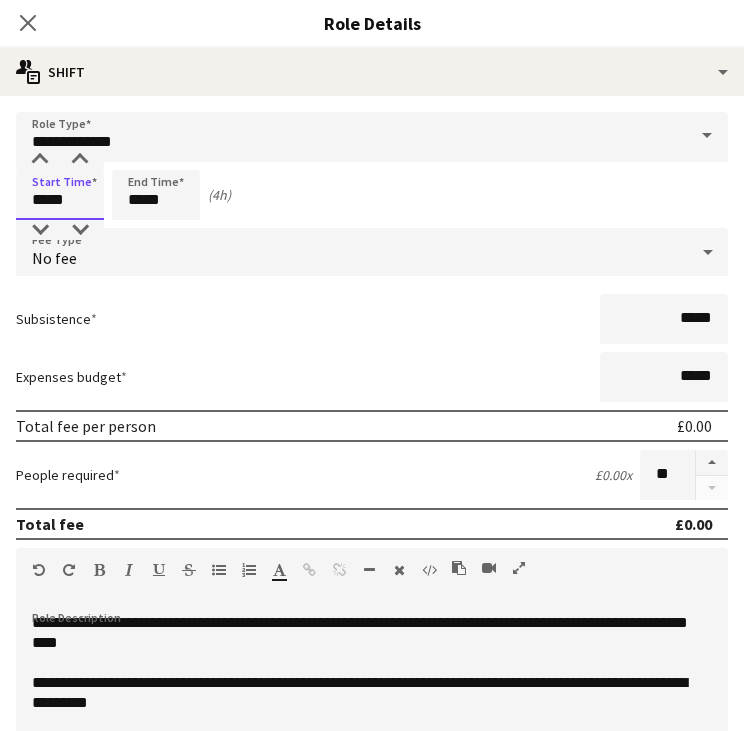 click on "*****" at bounding box center [60, 195] 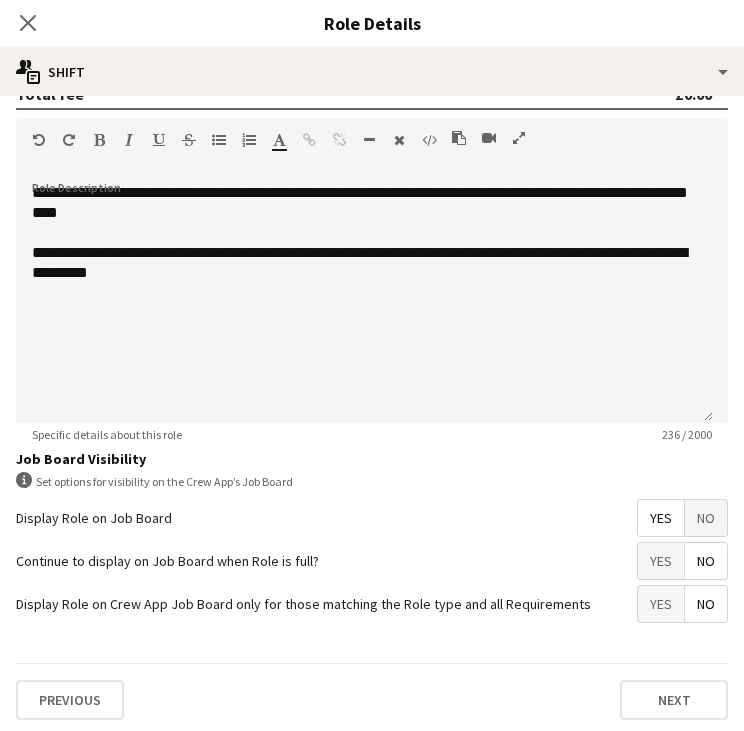 scroll, scrollTop: 0, scrollLeft: 0, axis: both 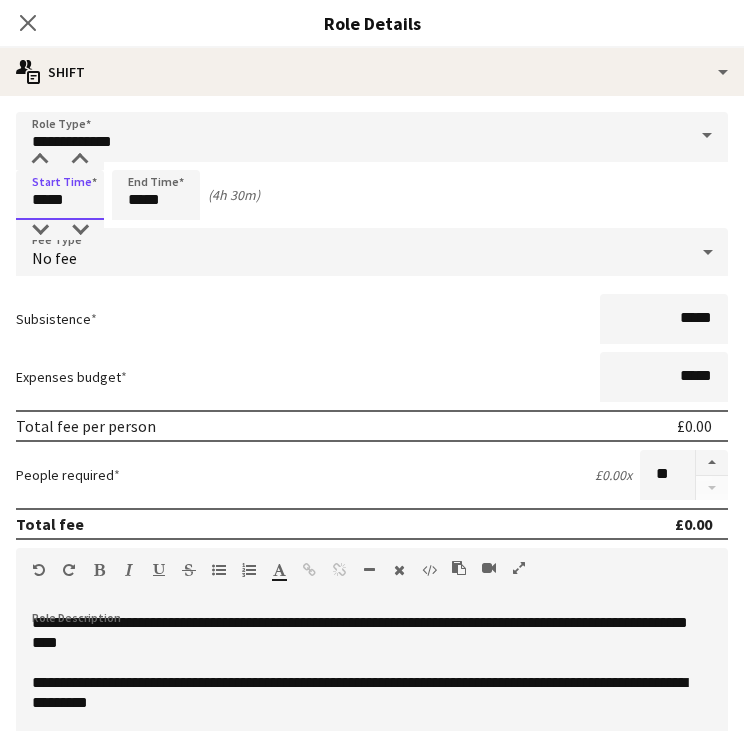 type on "*****" 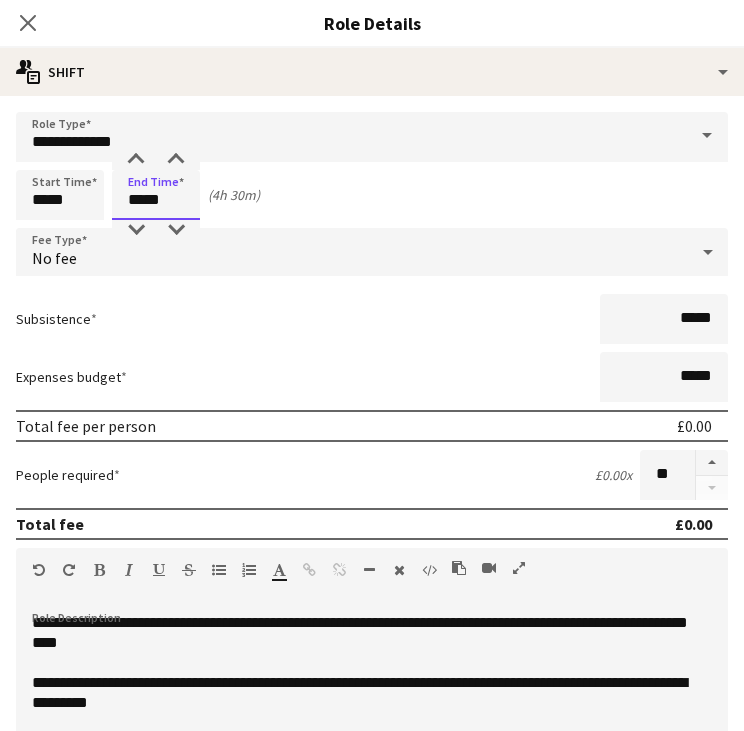 click on "*****" at bounding box center [156, 195] 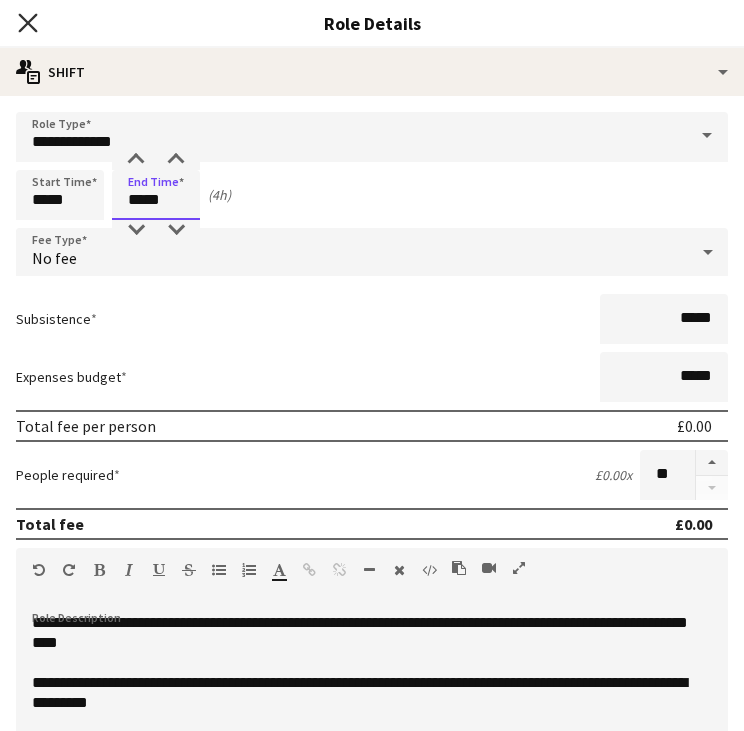 type on "*****" 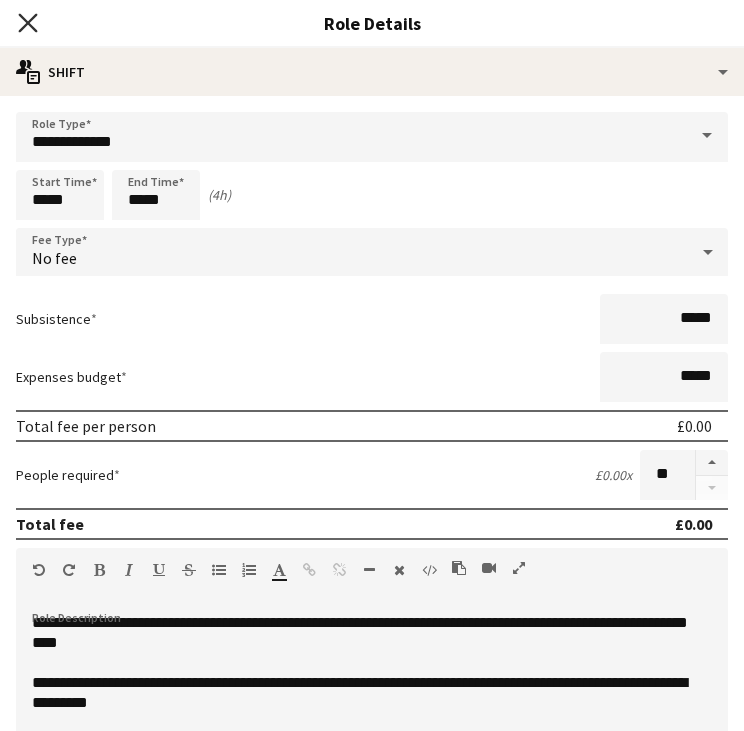 click on "Close pop-in" 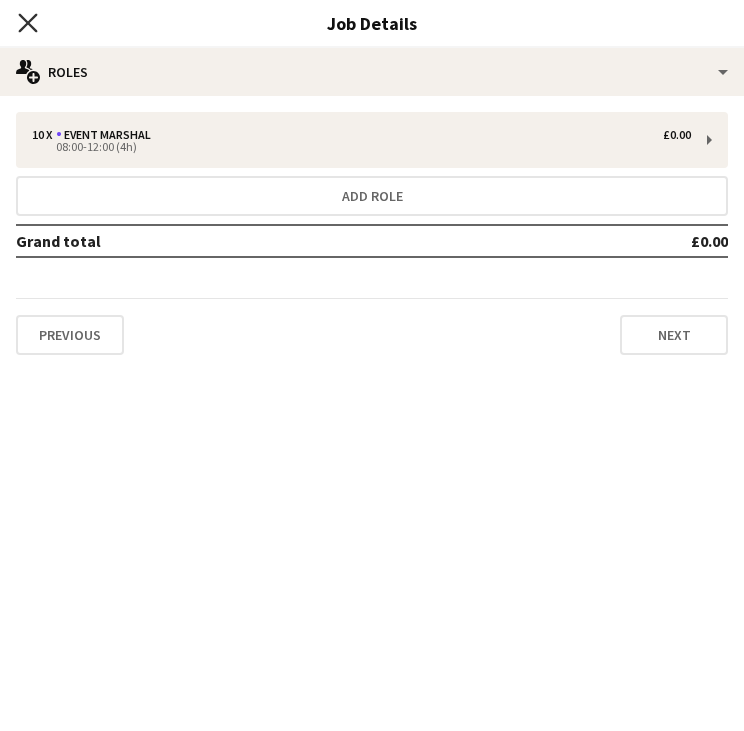 click on "Close pop-in" 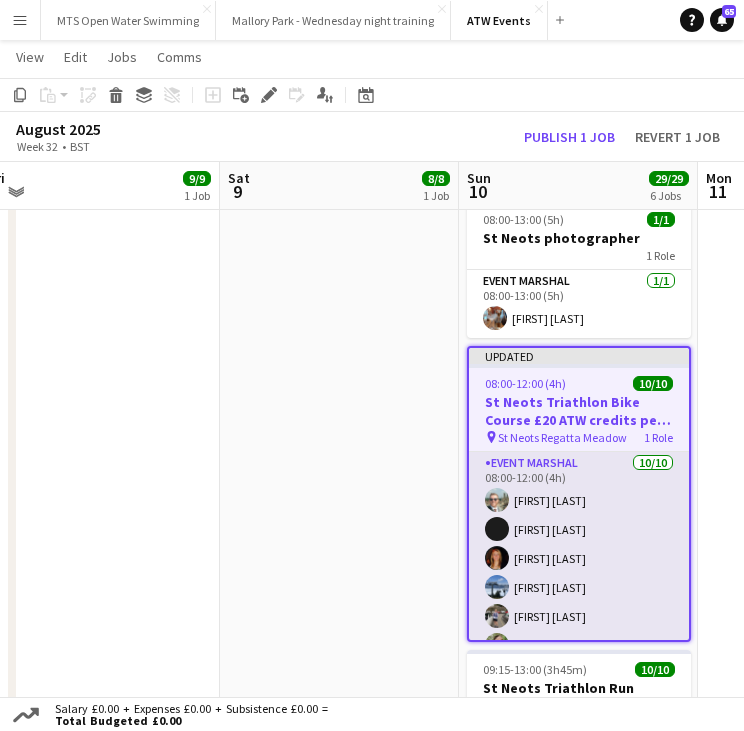 scroll, scrollTop: 140, scrollLeft: 0, axis: vertical 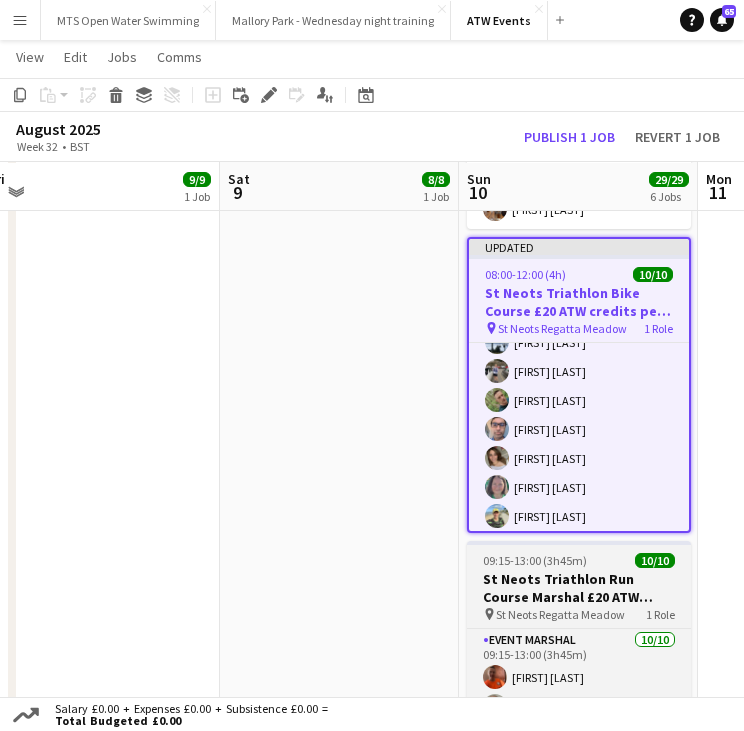 click on "St Neots Triathlon Run Course Marshal £20 ATW credits per hour" at bounding box center [579, 588] 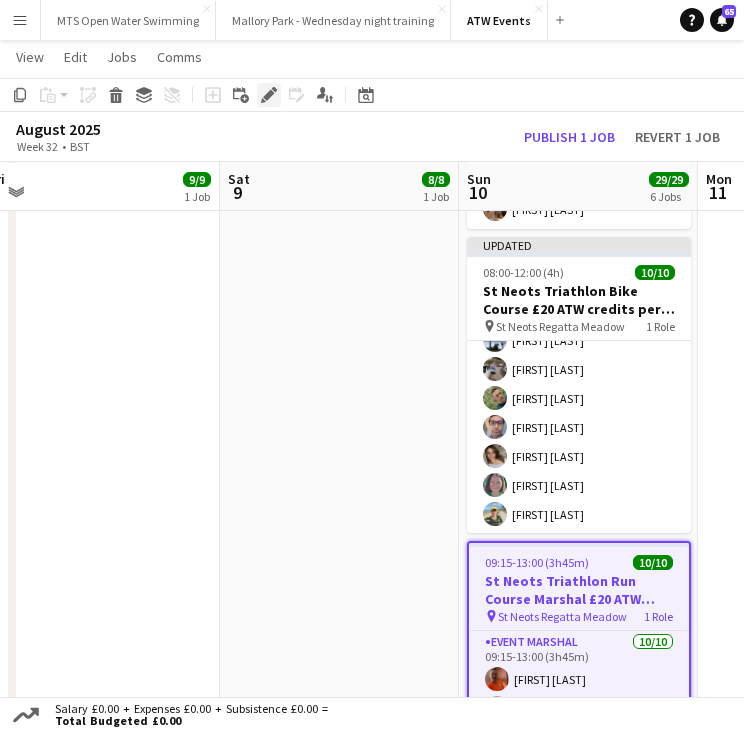click on "Edit" 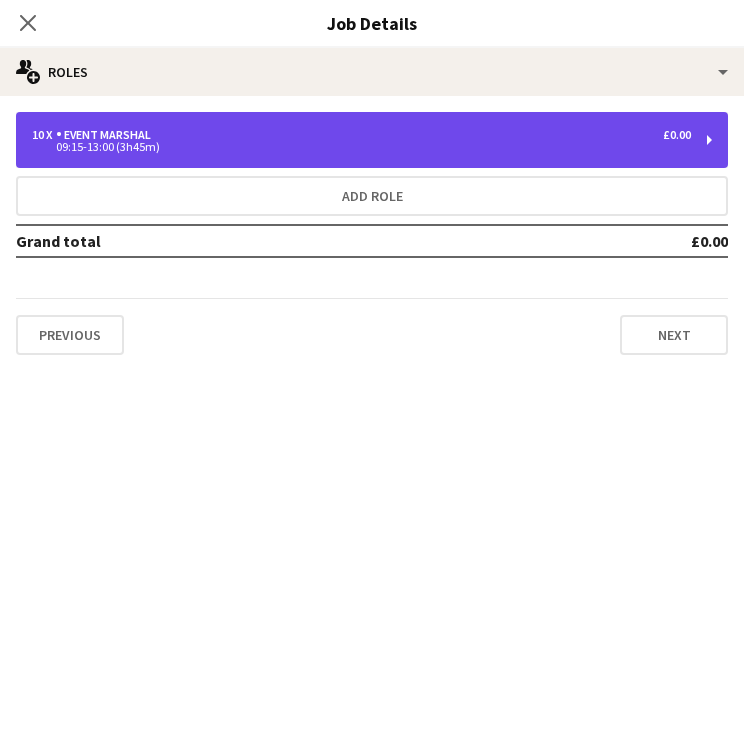 click on "09:15-13:00 (3h45m)" at bounding box center (361, 147) 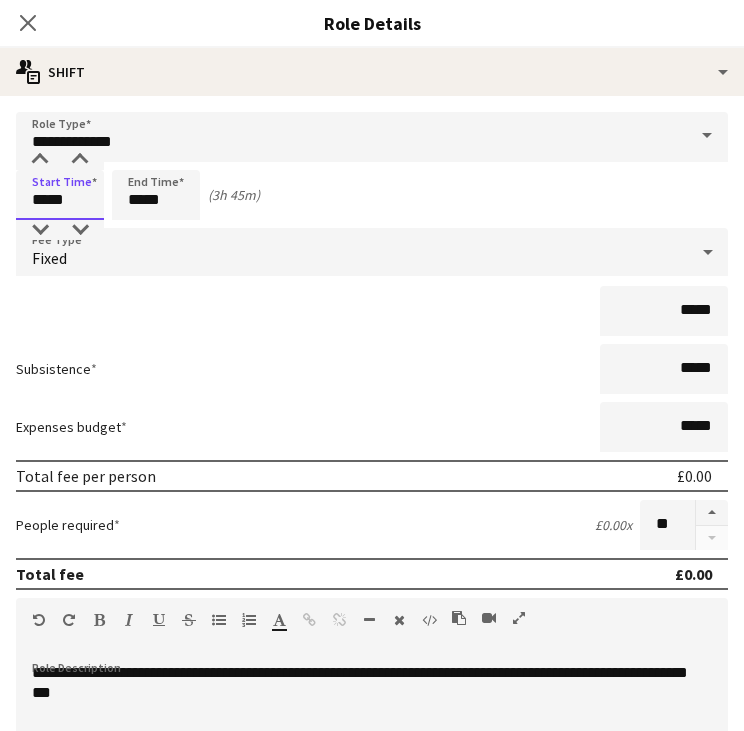 click on "*****" at bounding box center (60, 195) 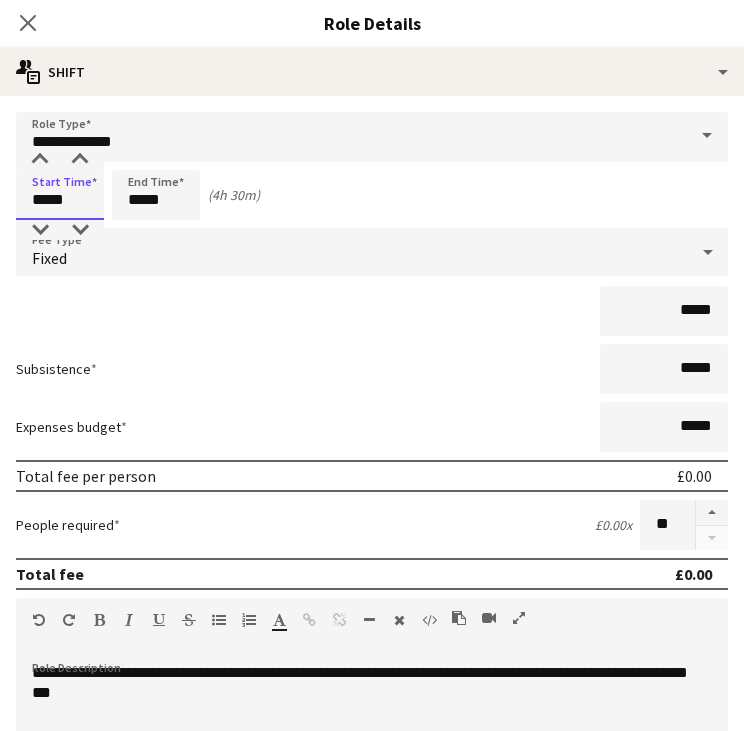 type on "*****" 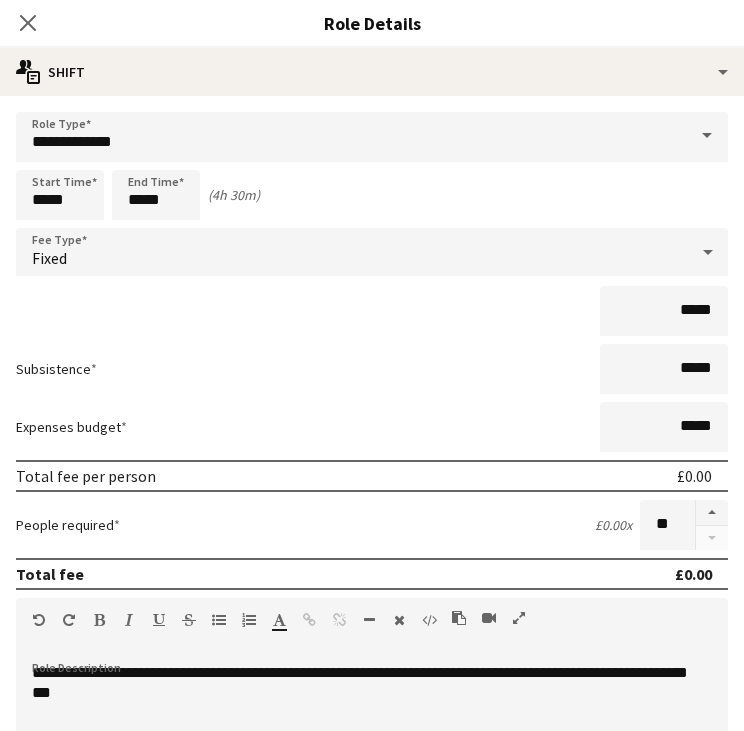 click on "Role Details" 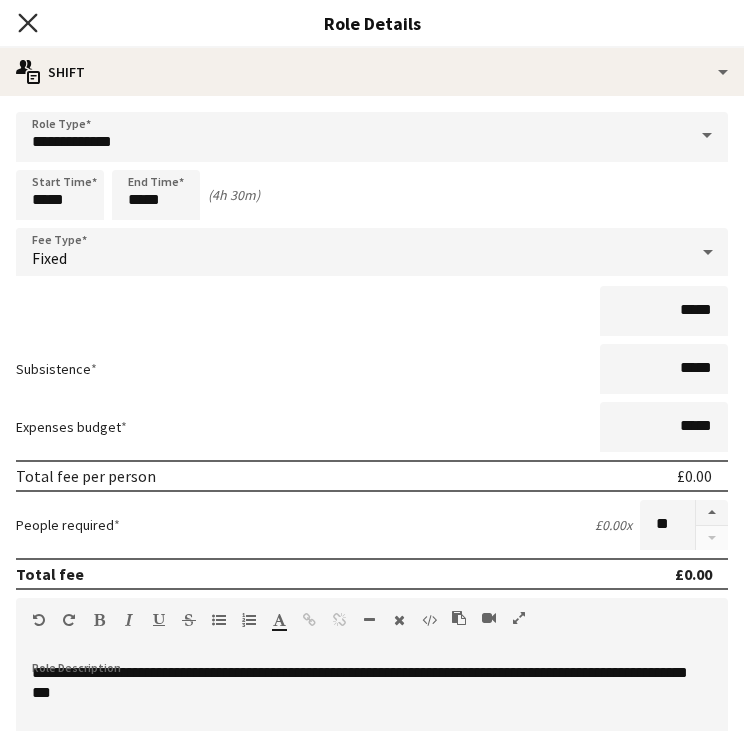 click on "Close pop-in" 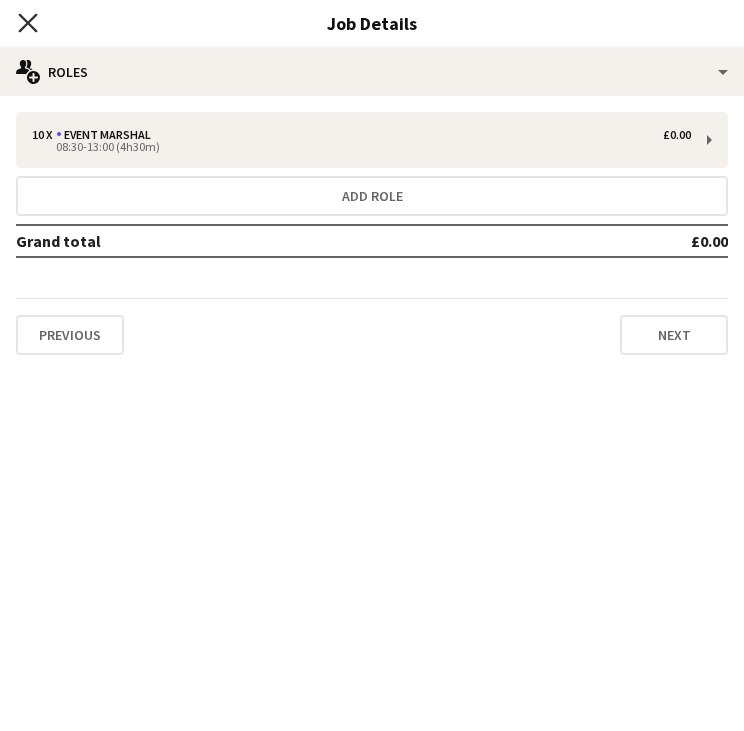 click on "Close pop-in" 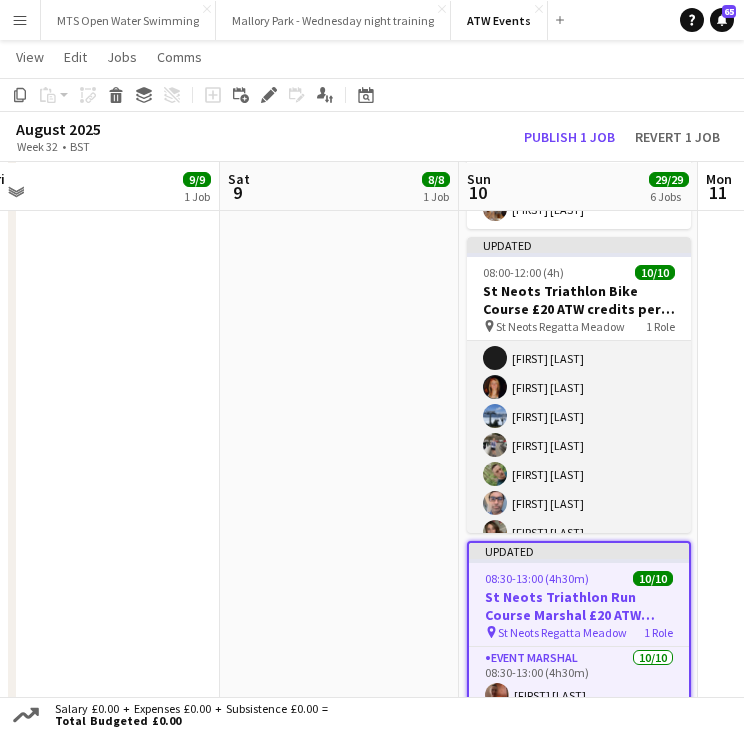 scroll, scrollTop: 58, scrollLeft: 0, axis: vertical 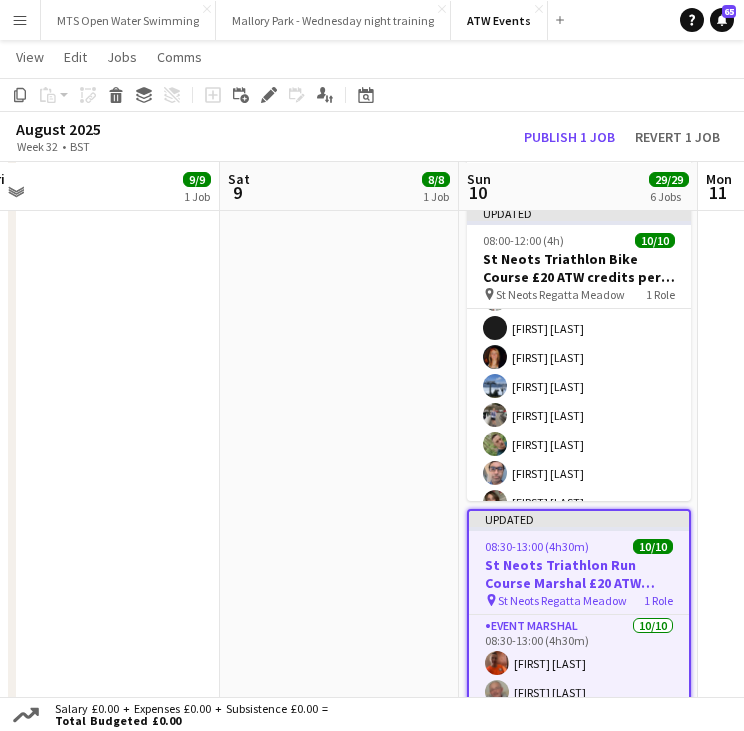 click on "August 2025   Week 32
•   BST   Publish 1 job   Revert 1 job" 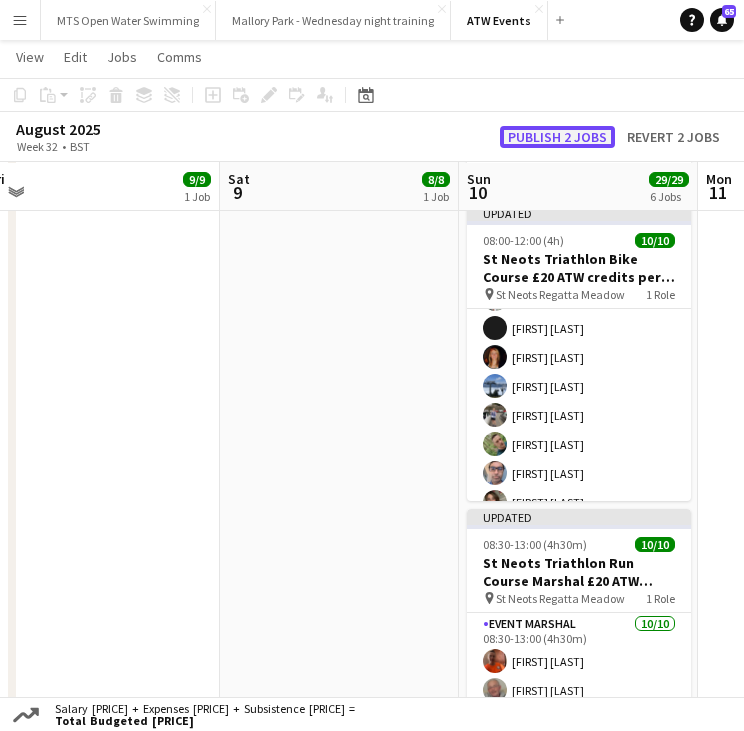 click on "Publish 2 jobs" 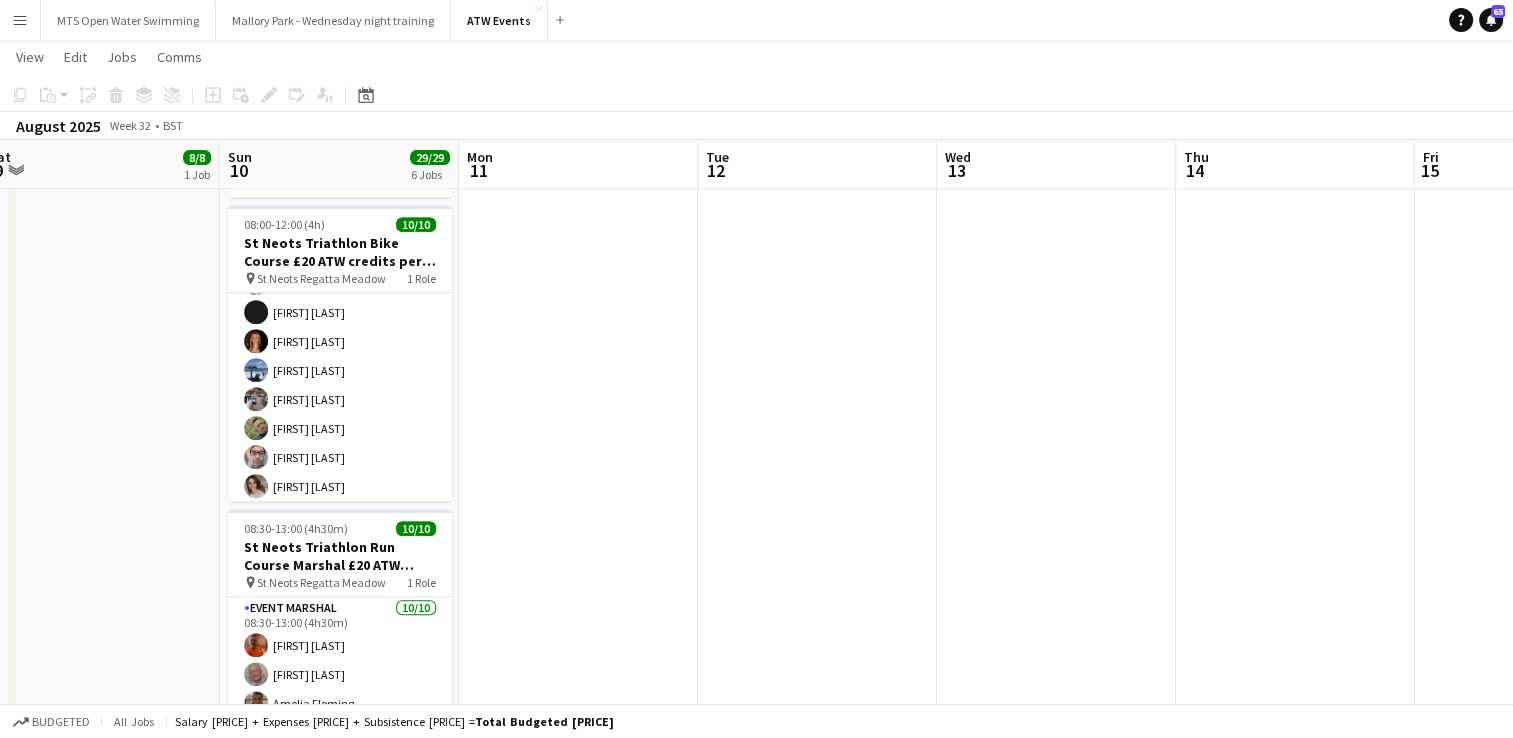 click on "Menu" at bounding box center [20, 20] 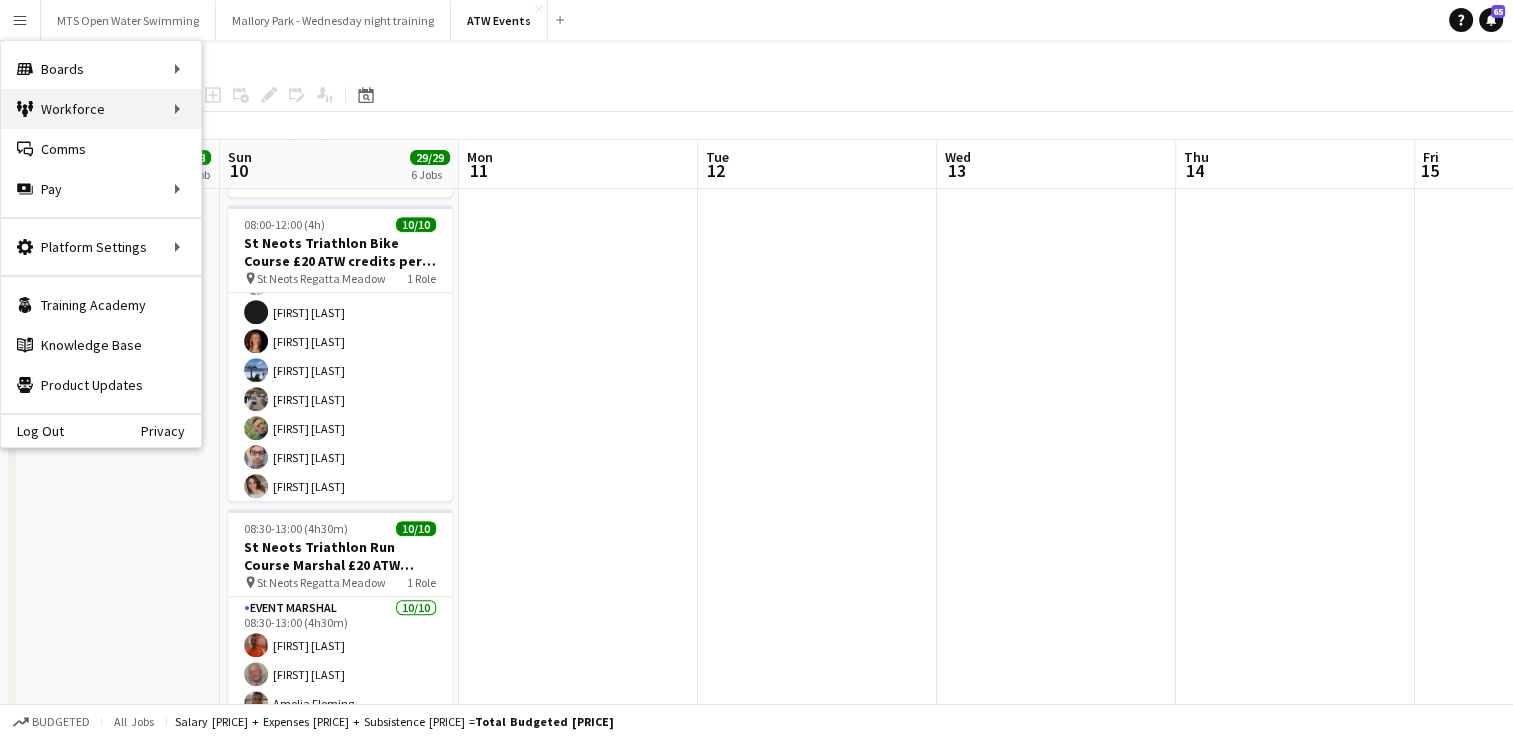 click on "Workforce
Workforce" at bounding box center (101, 109) 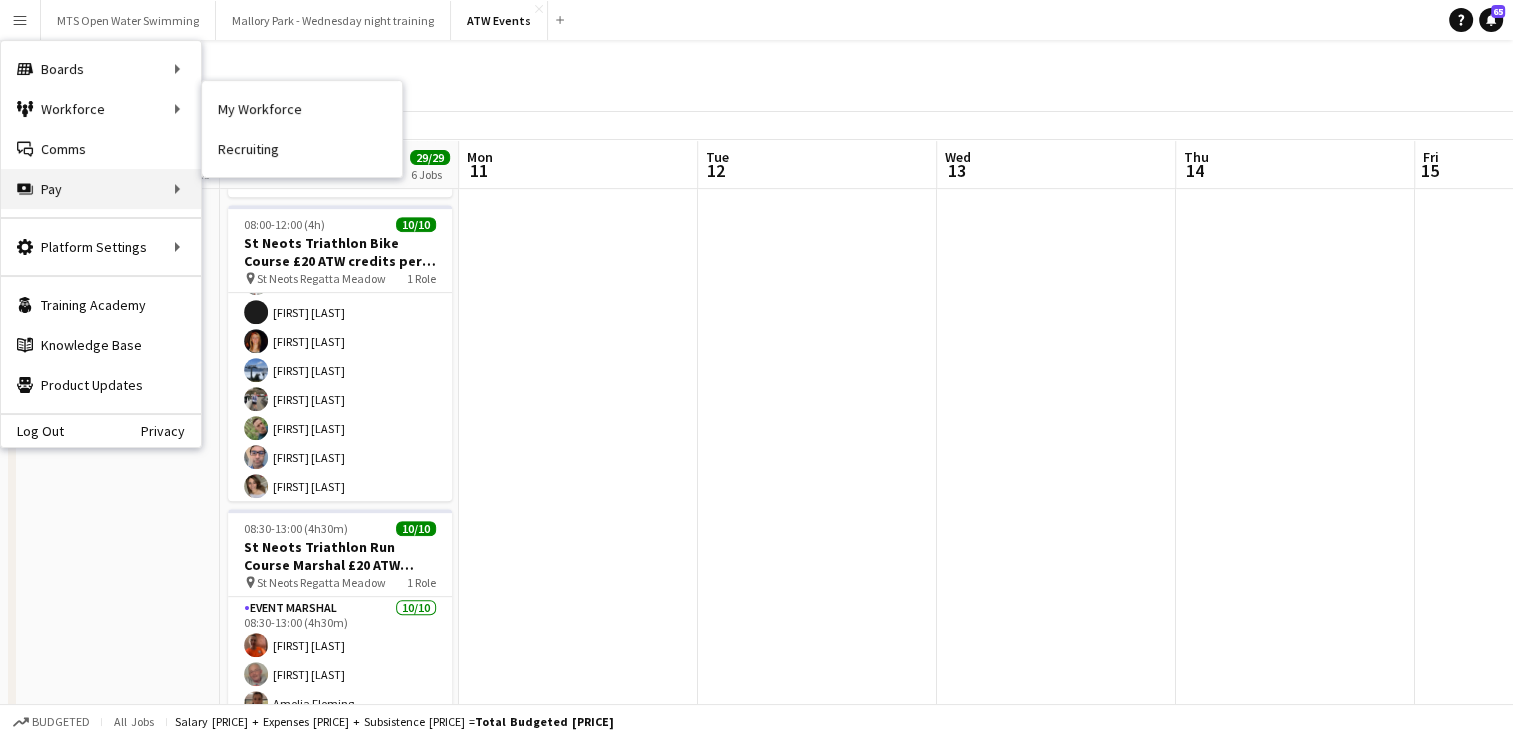click on "Pay
Pay" at bounding box center (101, 189) 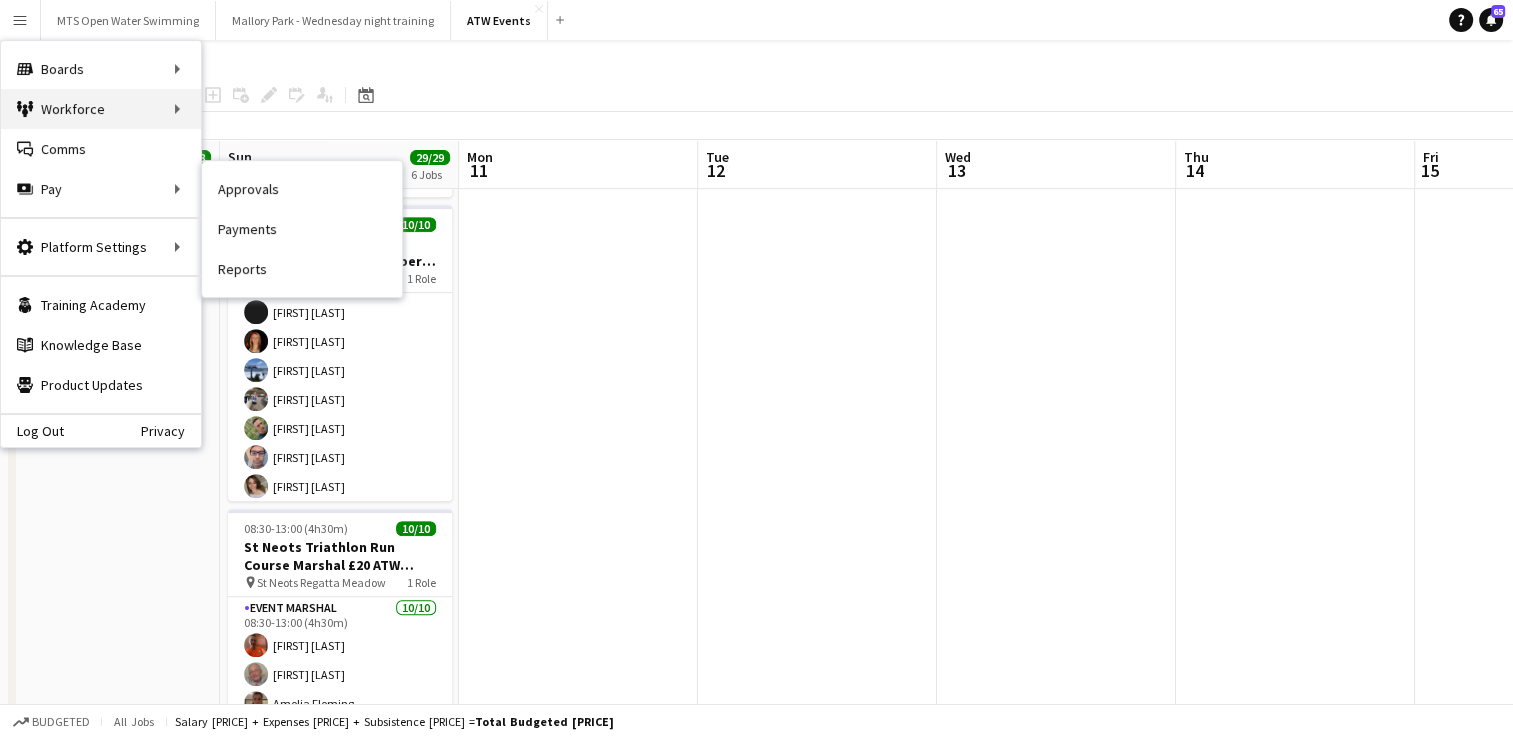 click on "Workforce
Workforce" at bounding box center [101, 109] 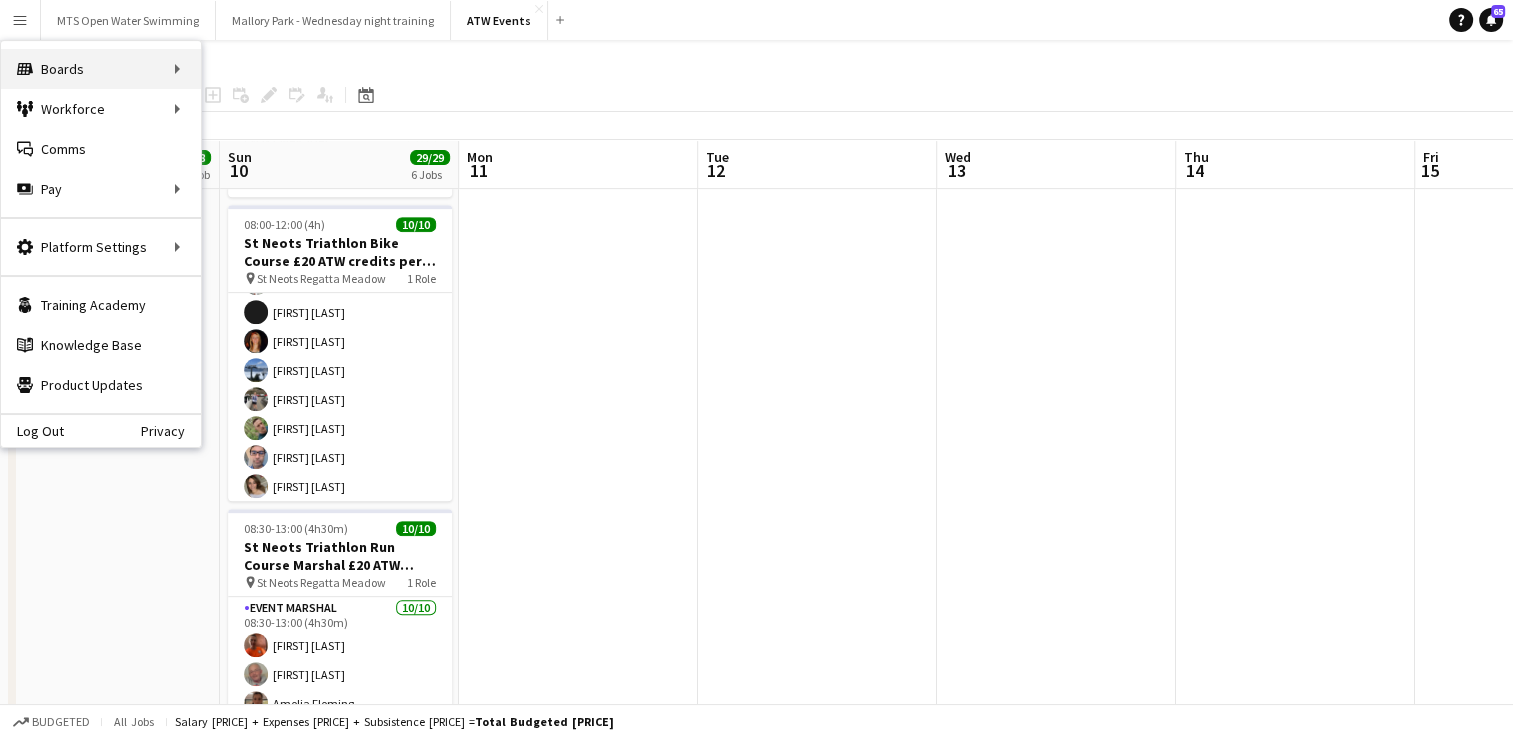 click on "Boards
Boards" at bounding box center (101, 69) 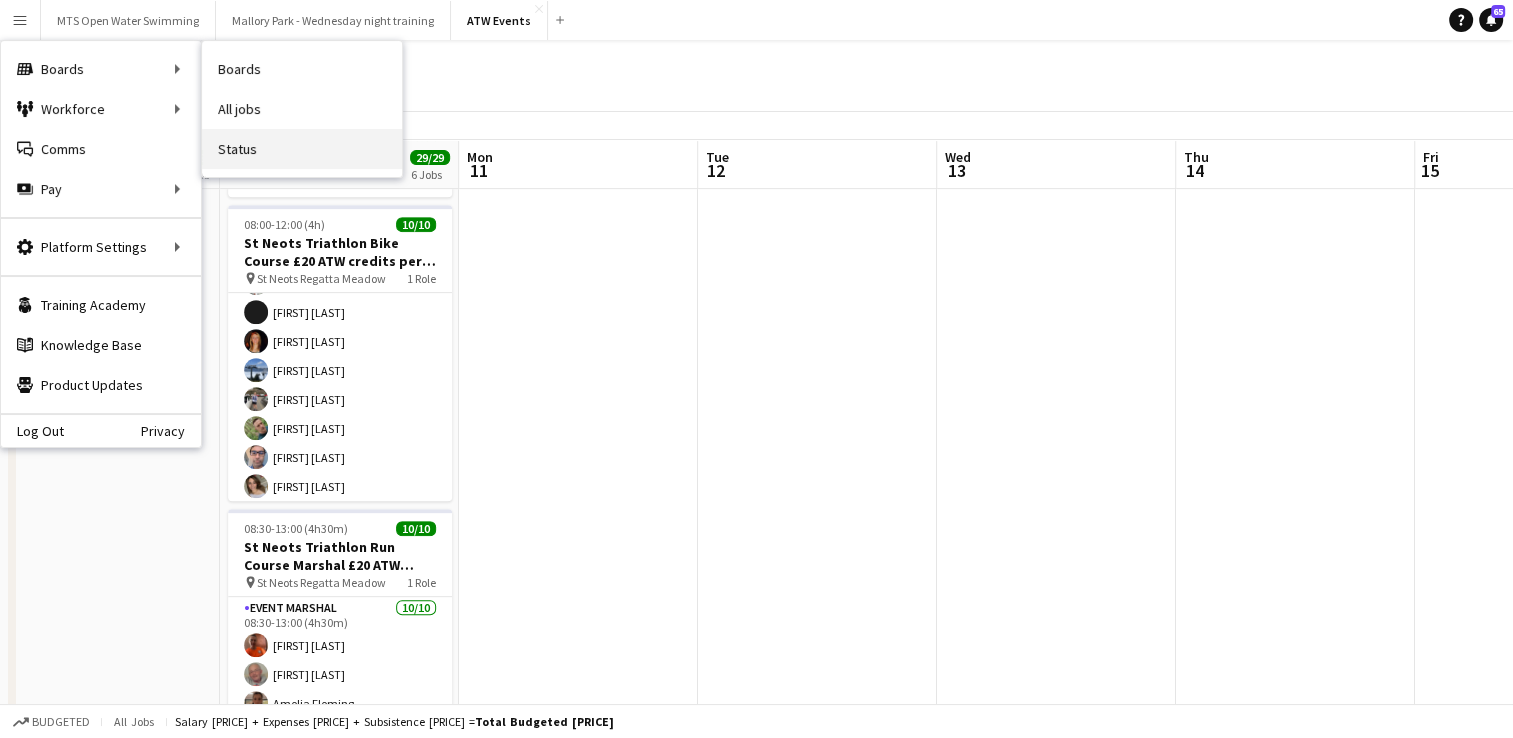 click on "Status" at bounding box center [302, 149] 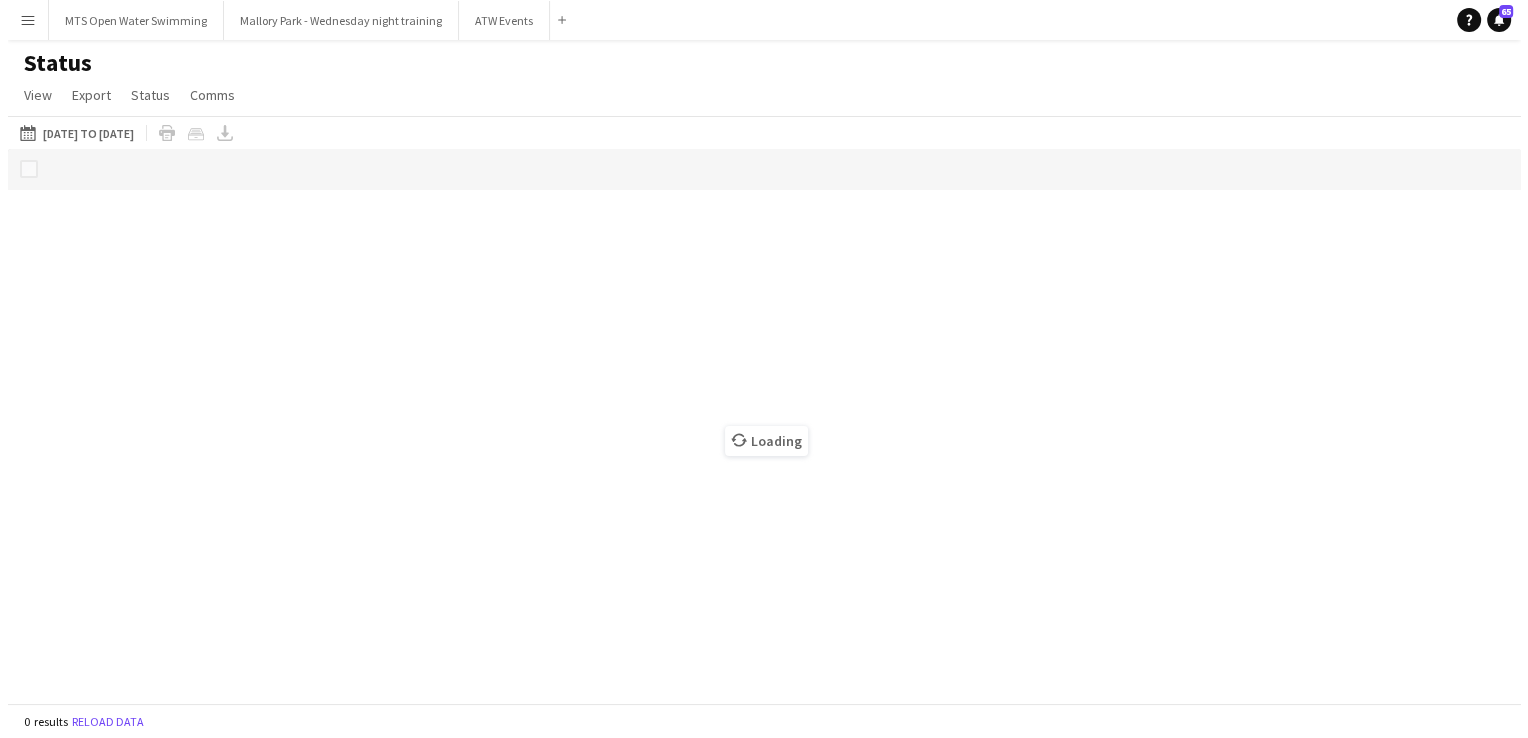 scroll, scrollTop: 0, scrollLeft: 0, axis: both 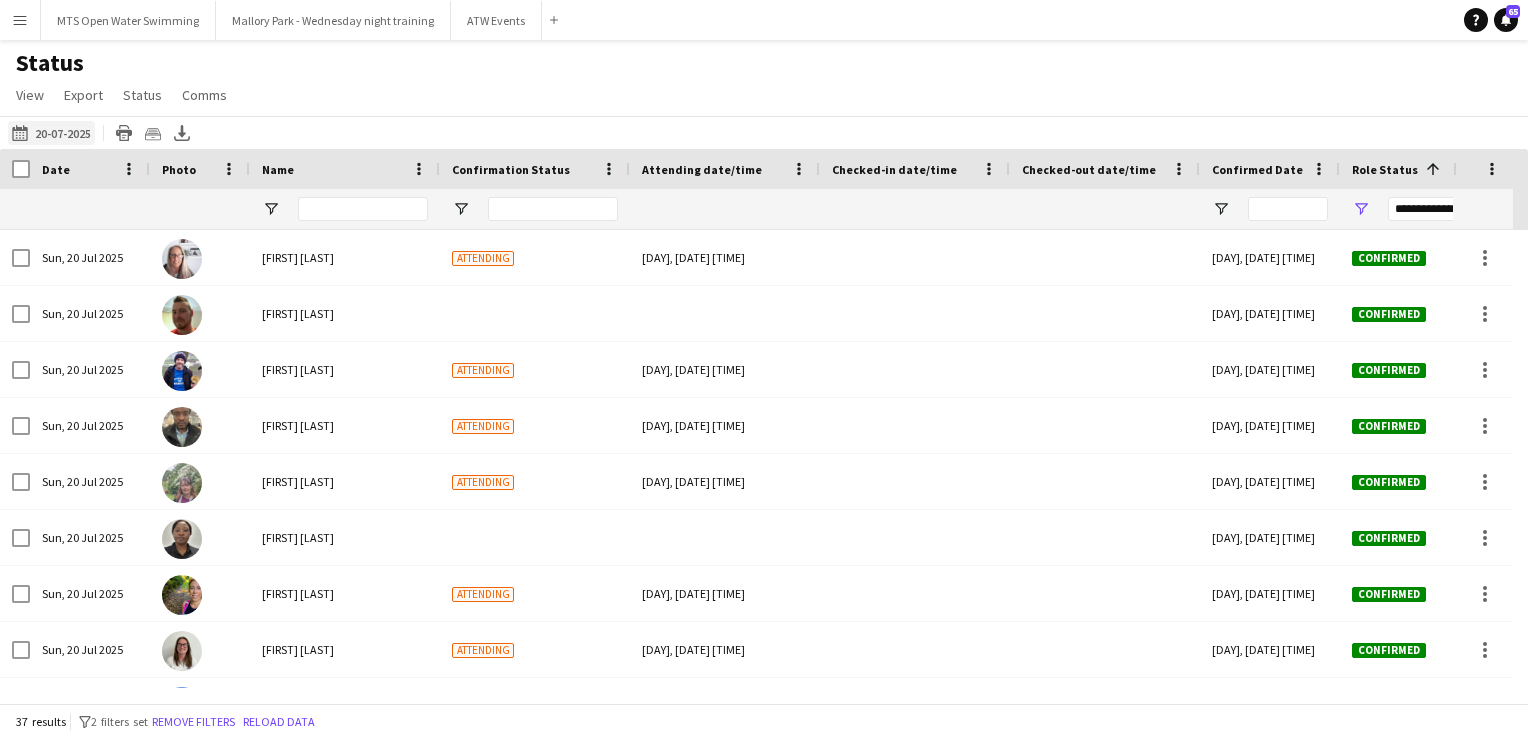 click on "[DATE] to [DATE]
[DATE]" 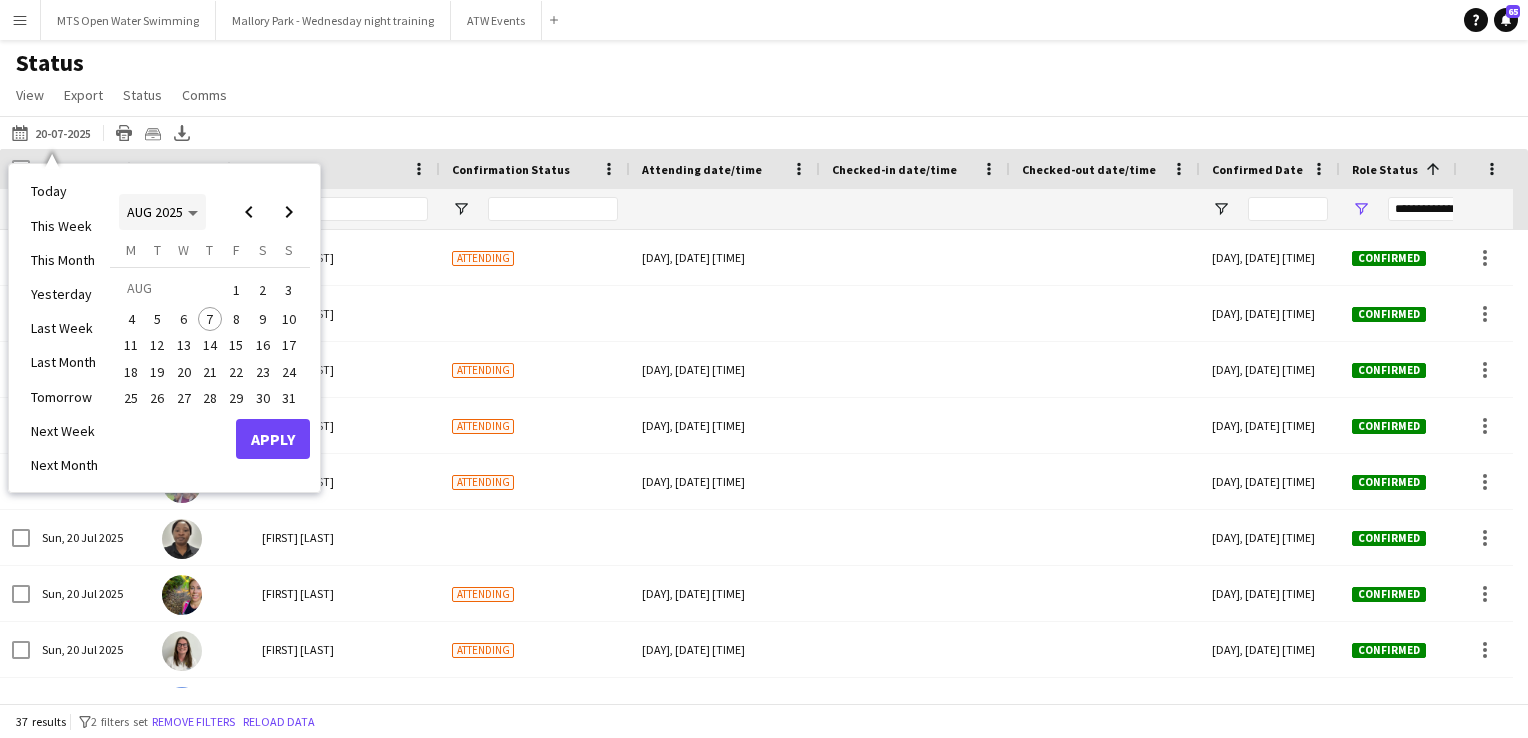 click on "AUG 2025" at bounding box center [155, 212] 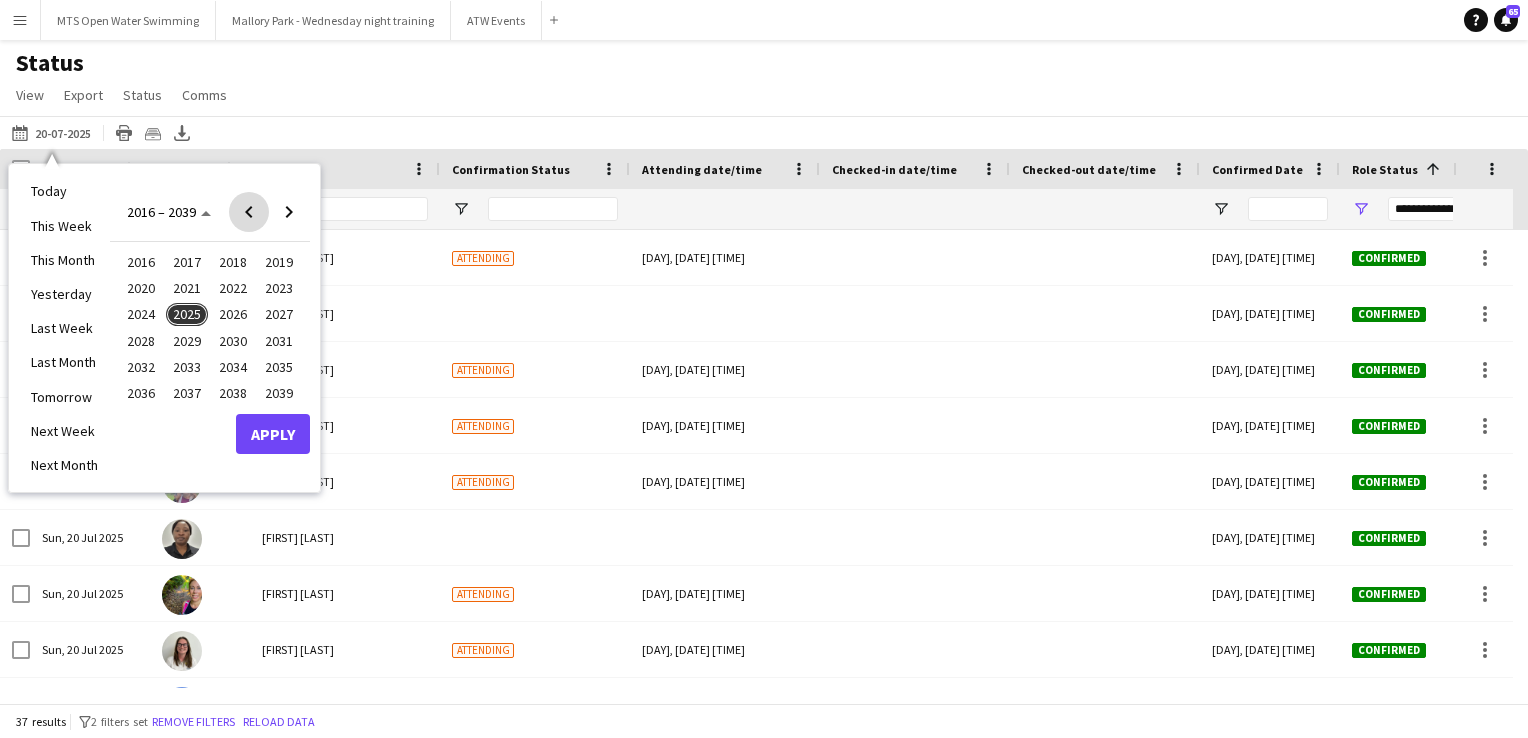 click at bounding box center [249, 212] 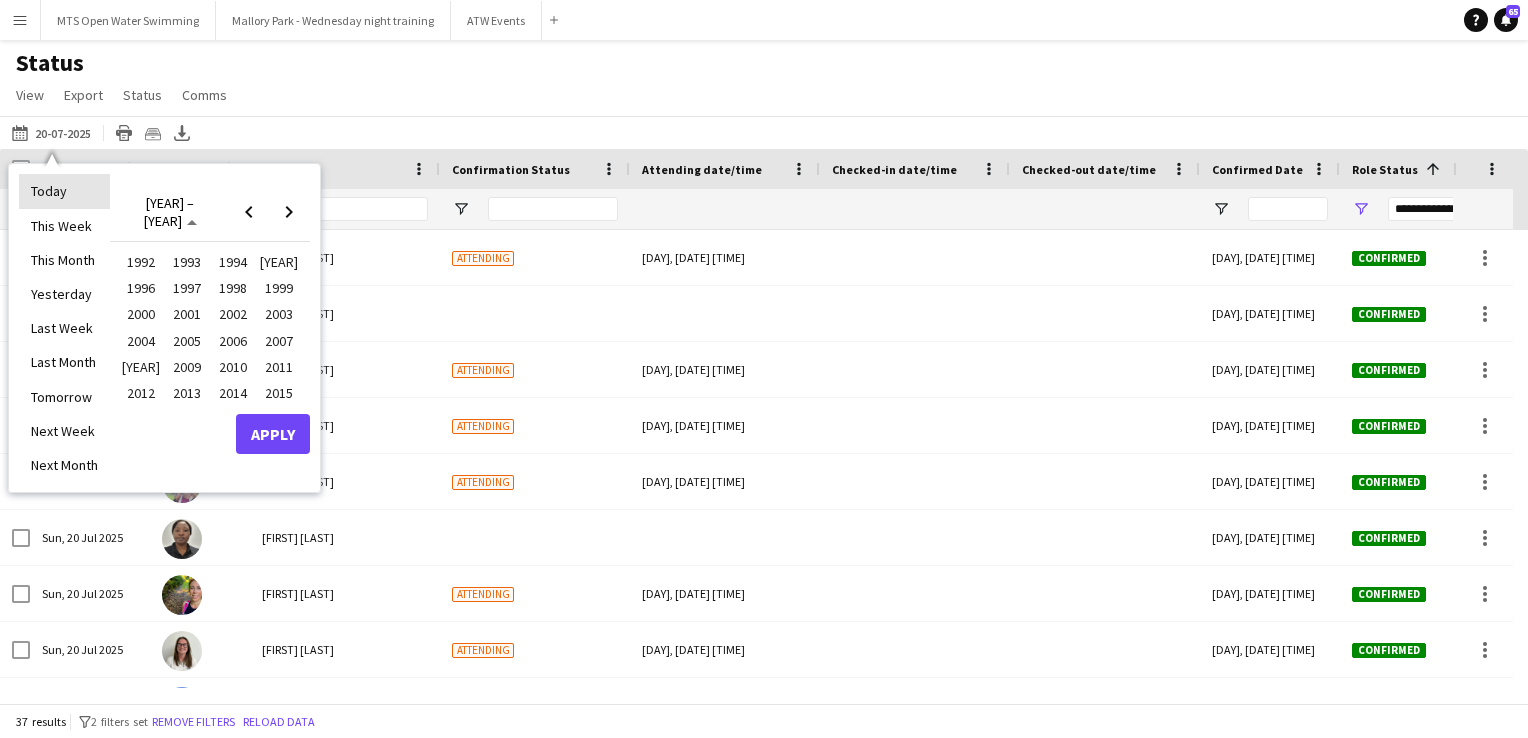 click on "Today" at bounding box center [64, 191] 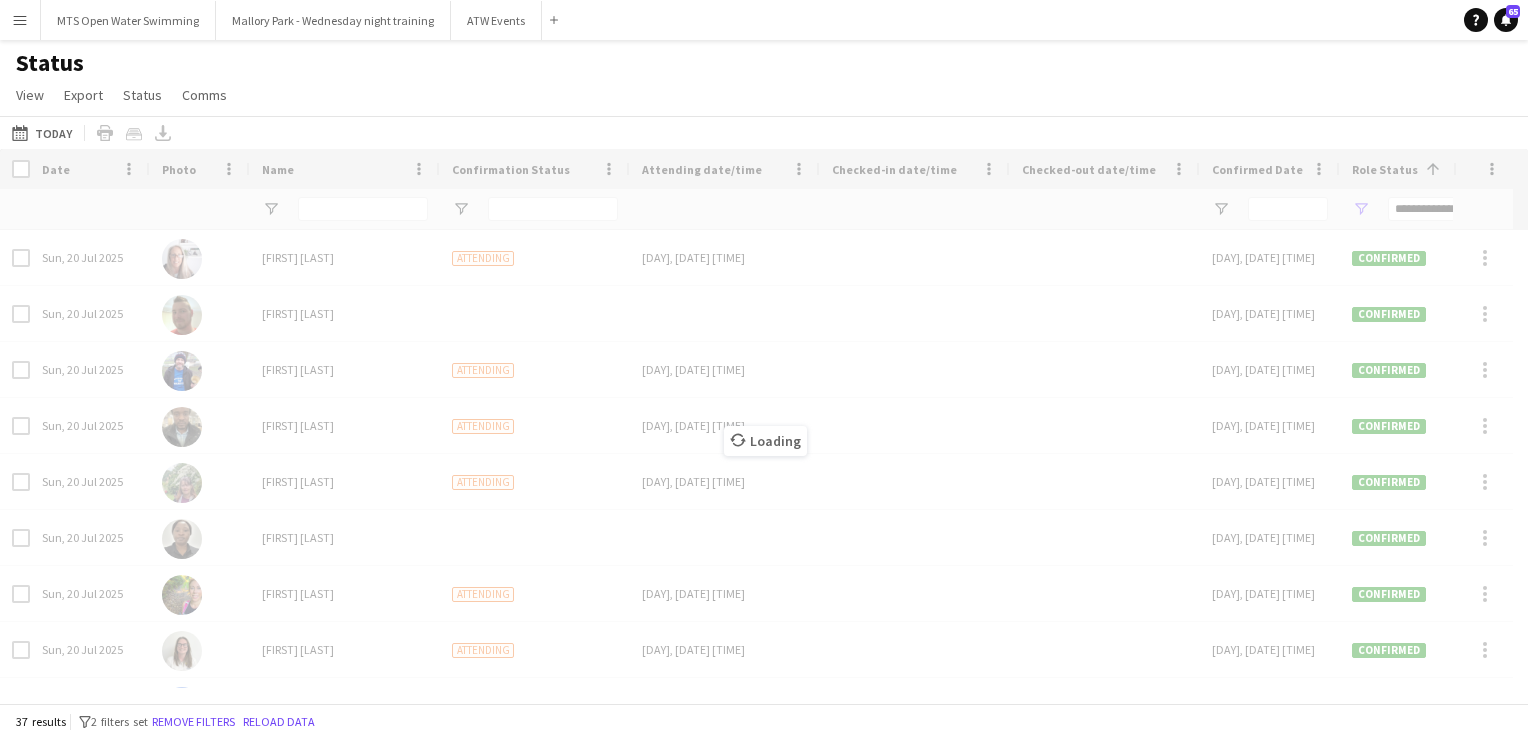 type on "***" 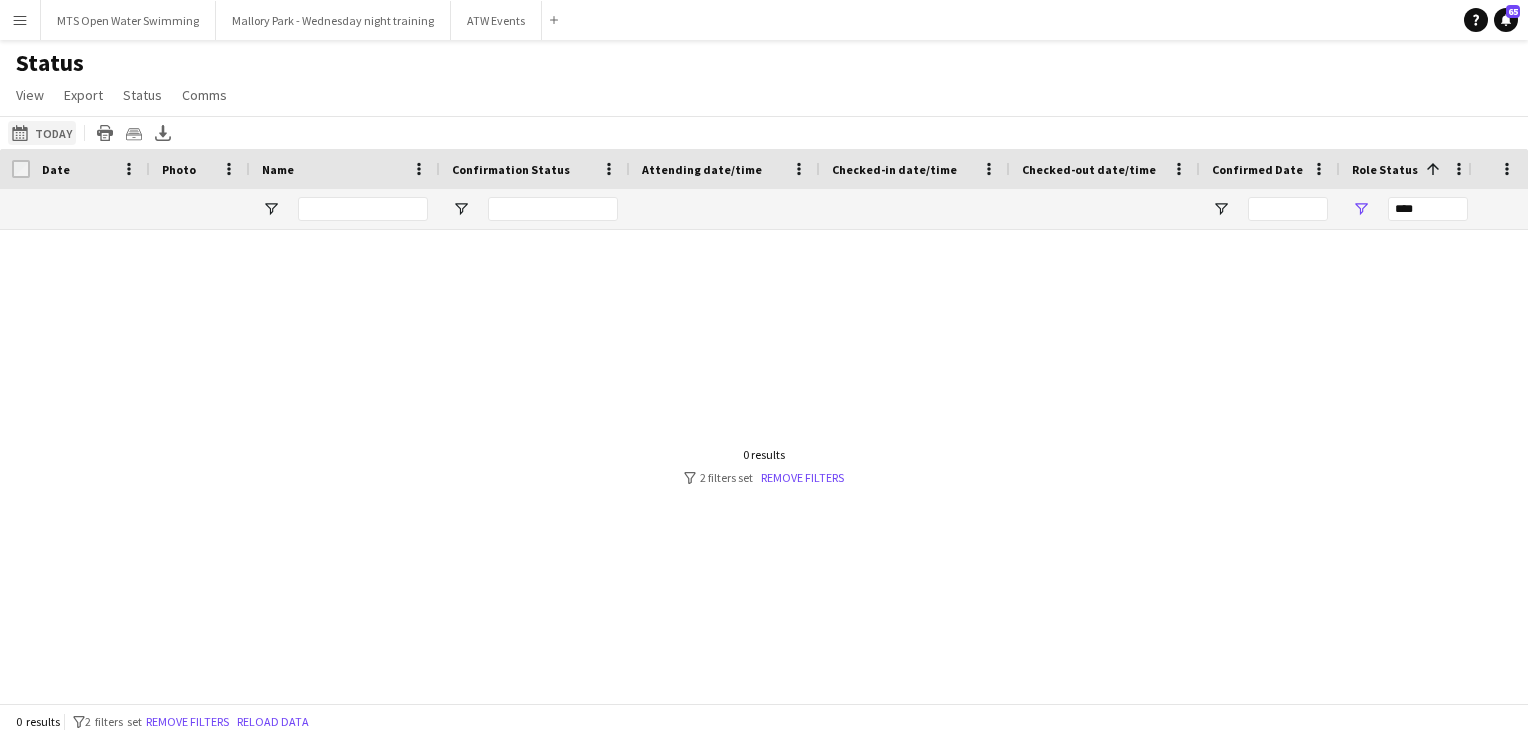 click on "[DATE] to [DATE]
Today" 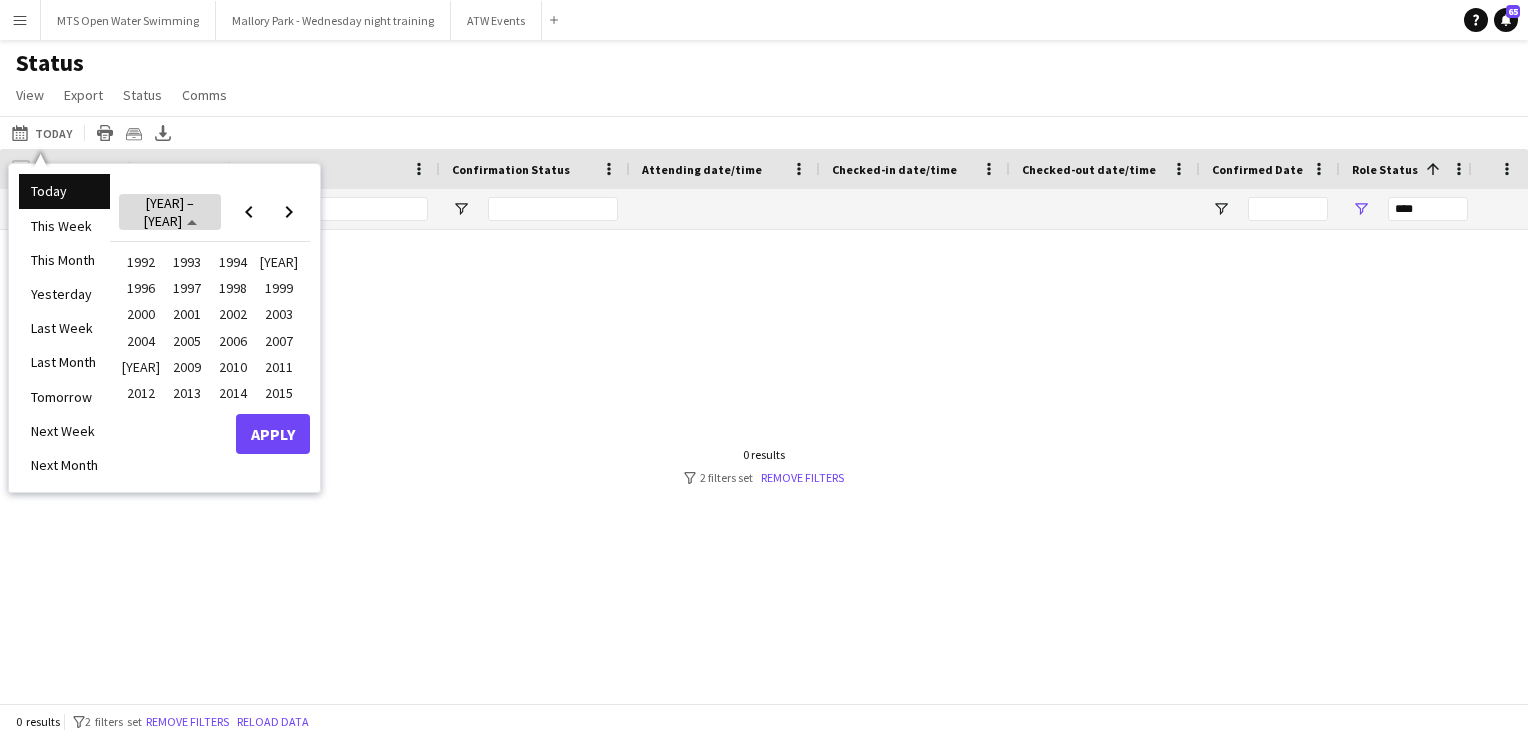 click 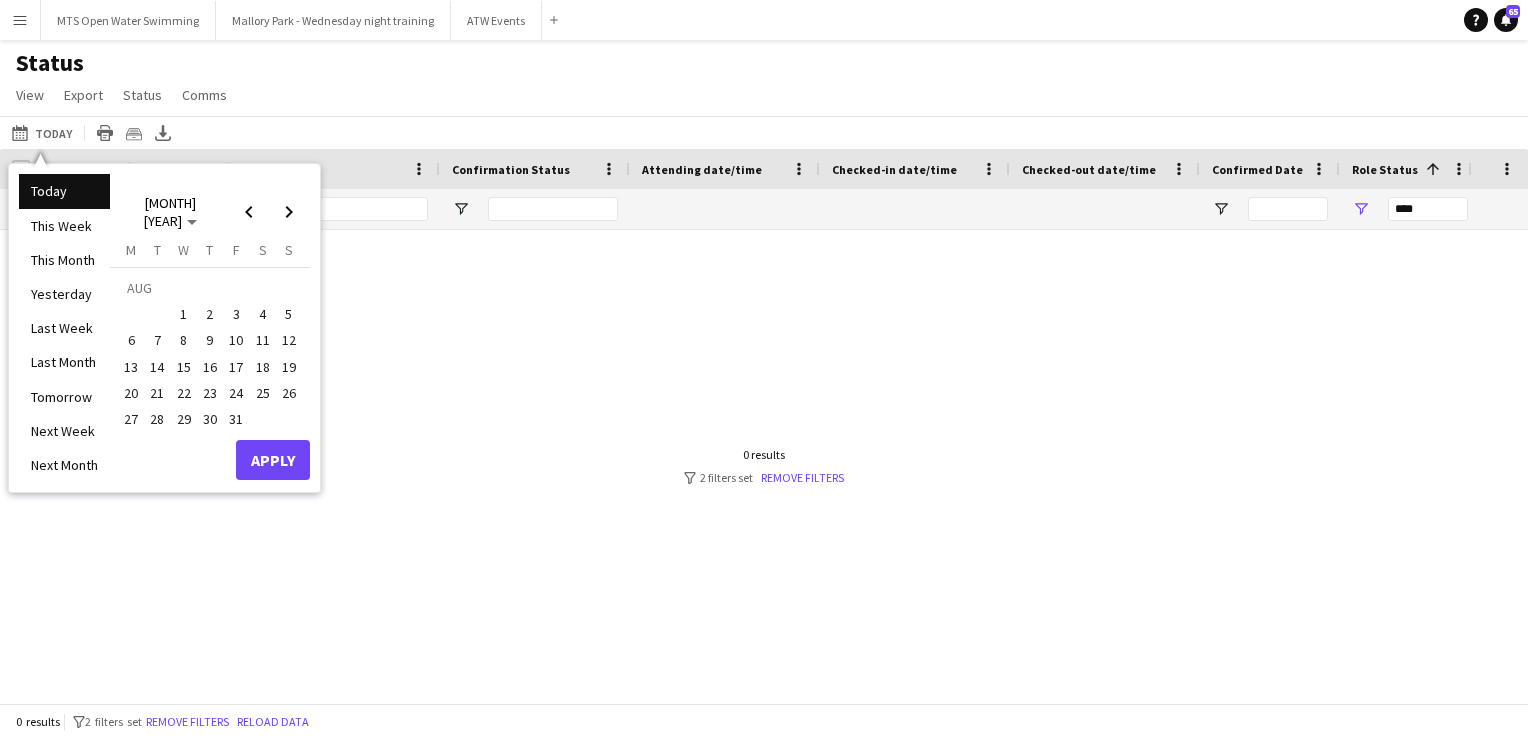 click on "11" at bounding box center (263, 341) 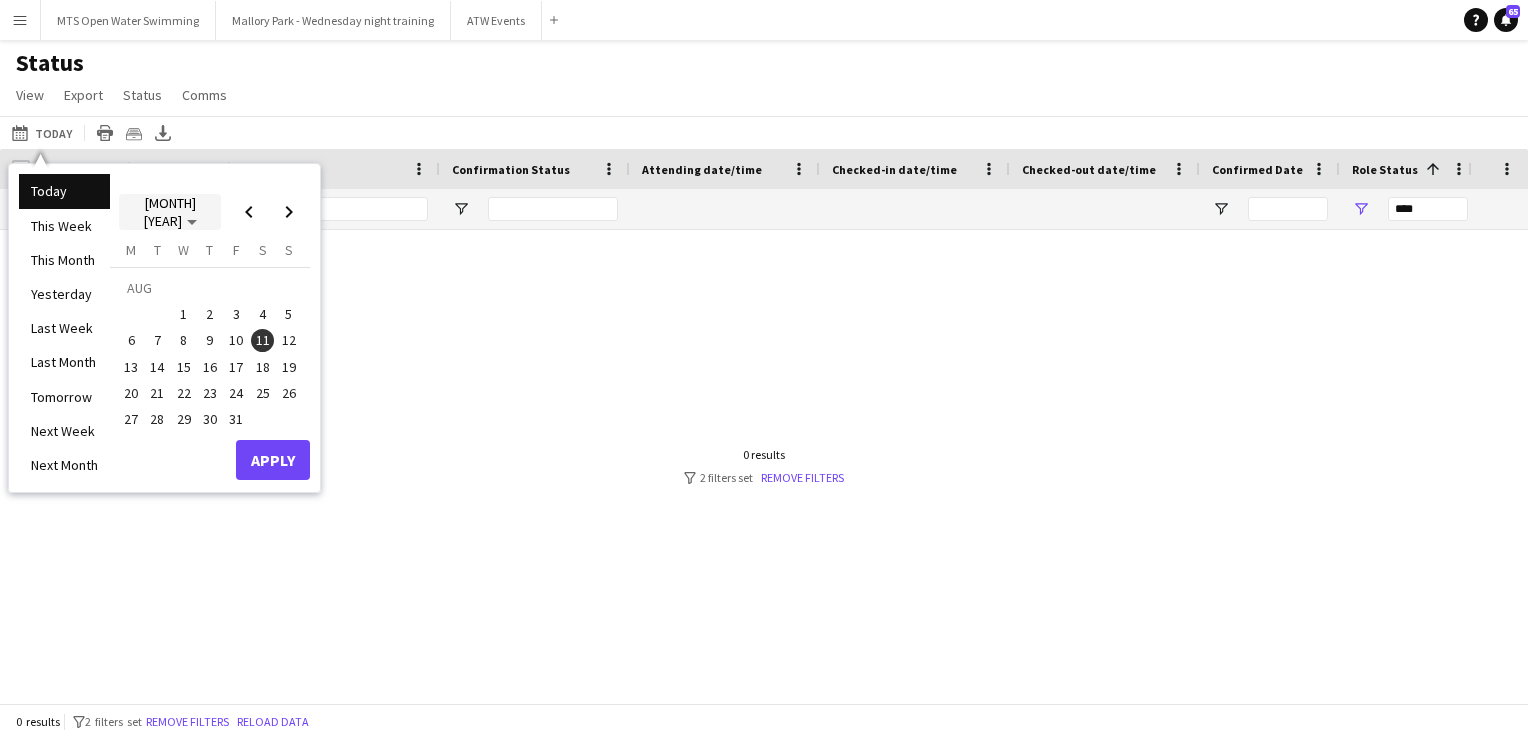 click on "[MONTH] [YEAR]" at bounding box center (170, 212) 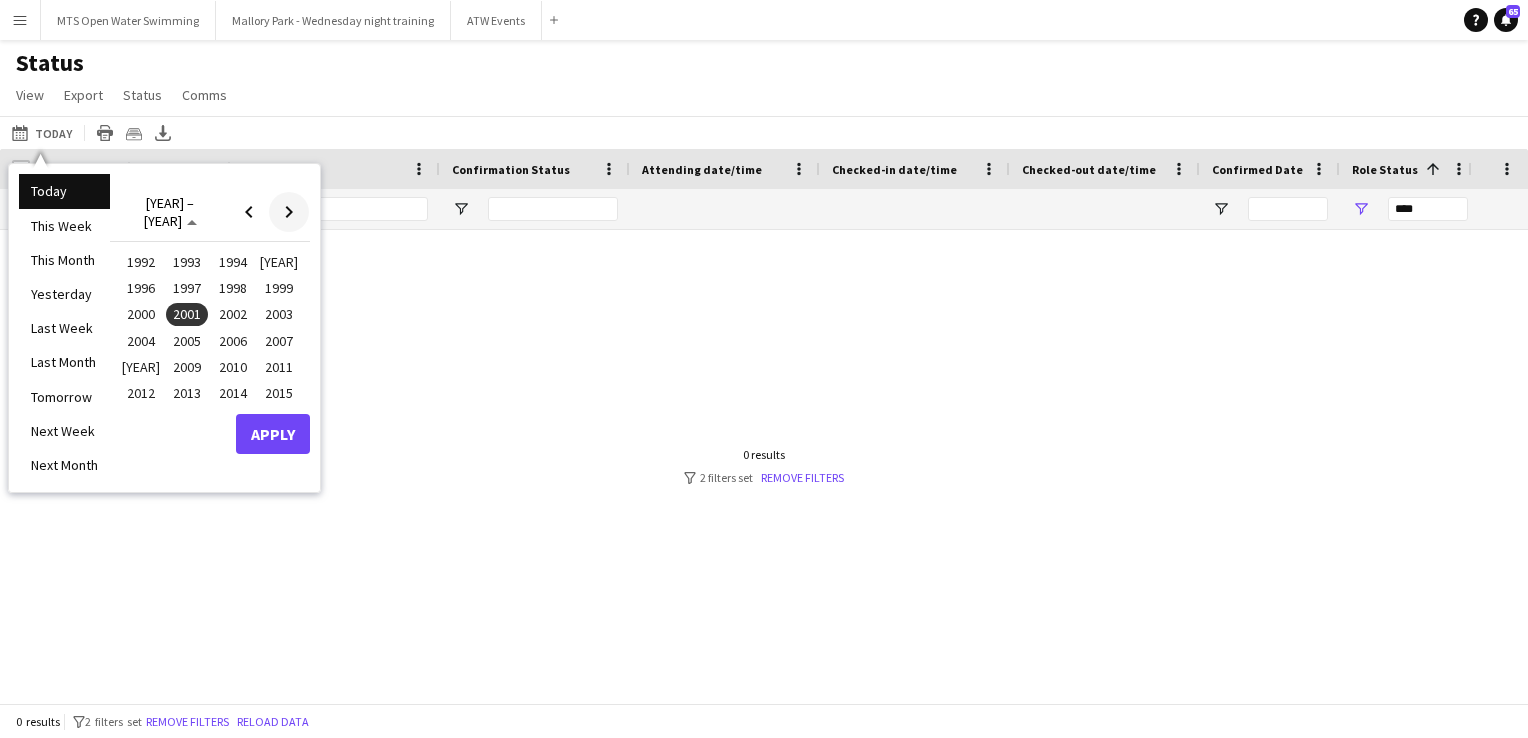 click at bounding box center [289, 212] 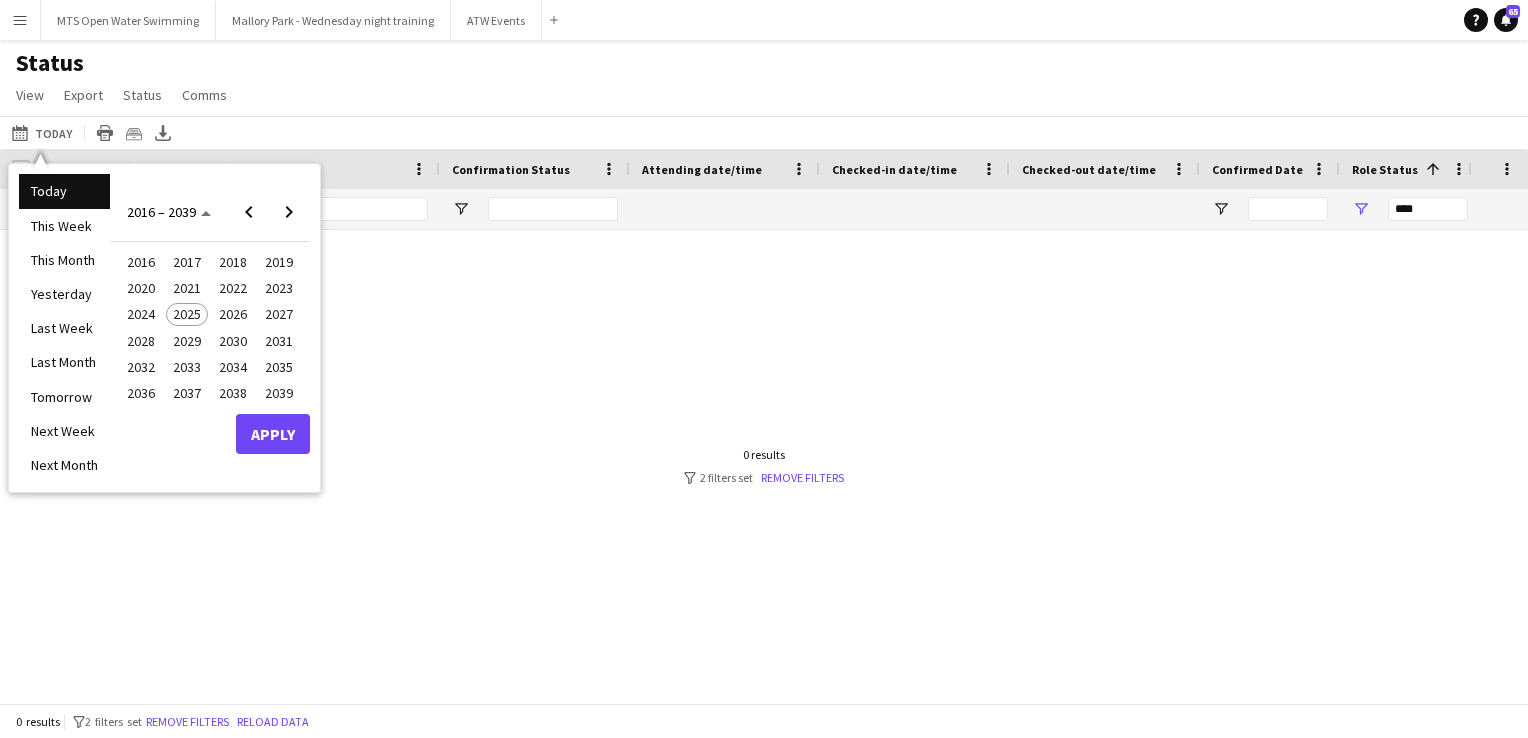 click on "2025" at bounding box center (186, 315) 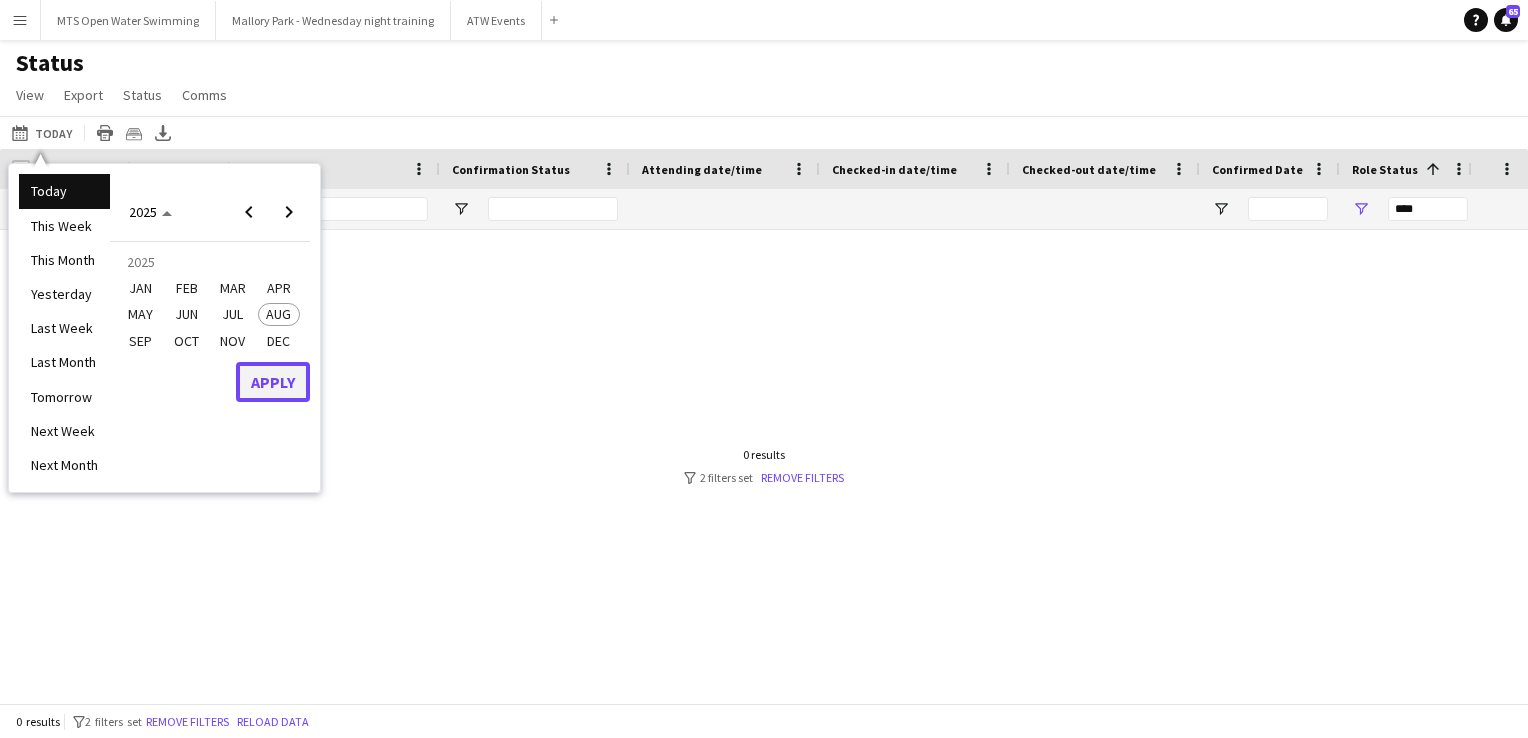 click on "Apply" at bounding box center [273, 382] 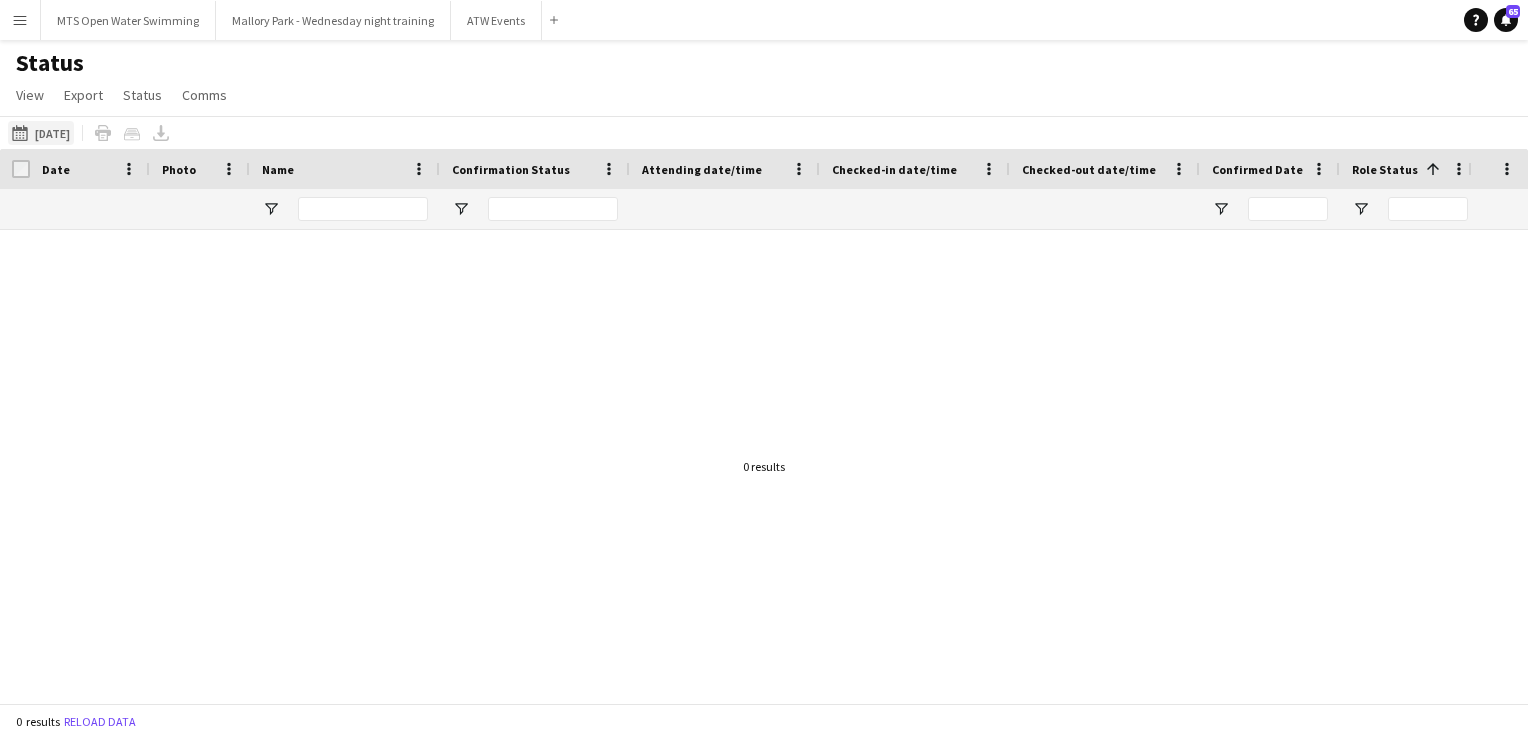 click on "[DATE] to [DATE]
[DATE]" 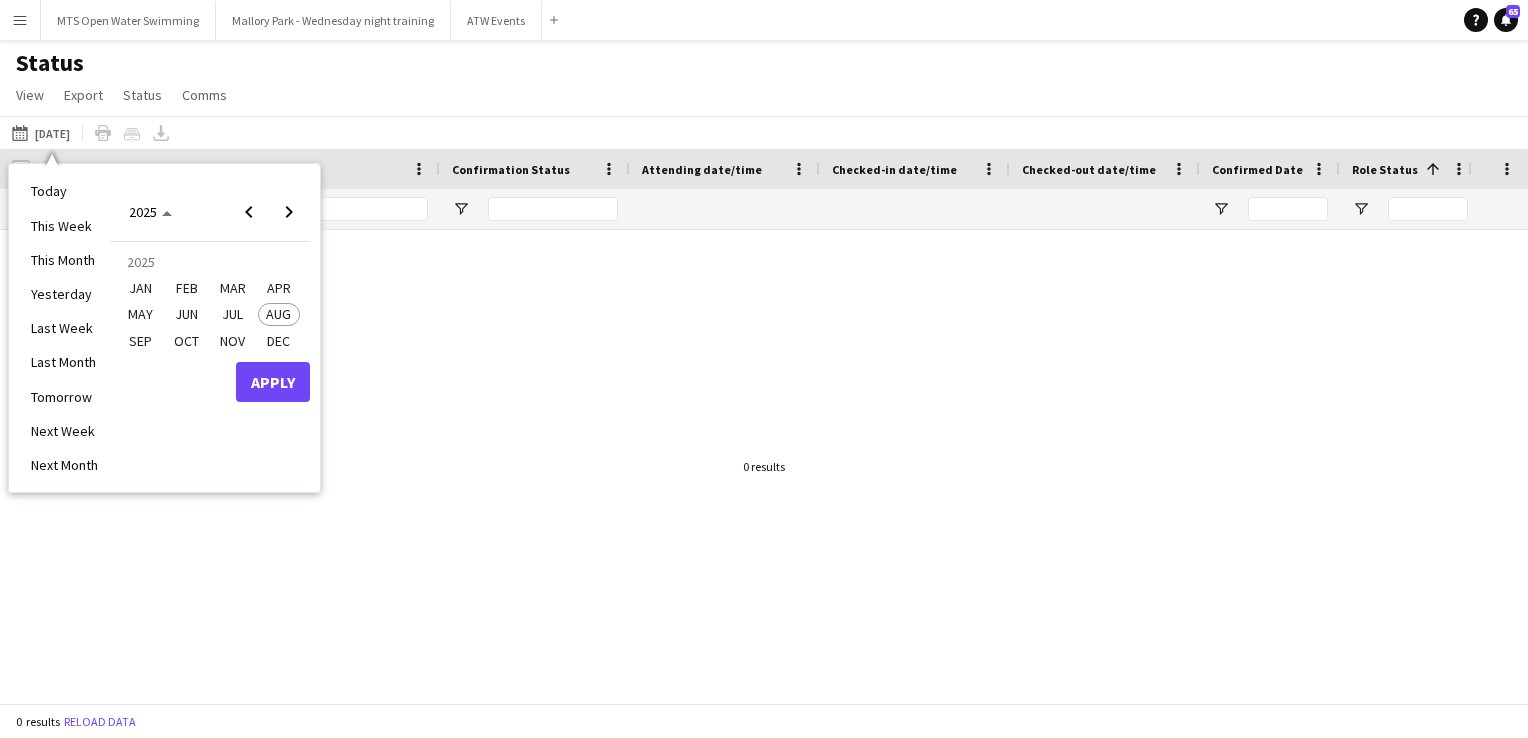 click on "AUG" at bounding box center (278, 315) 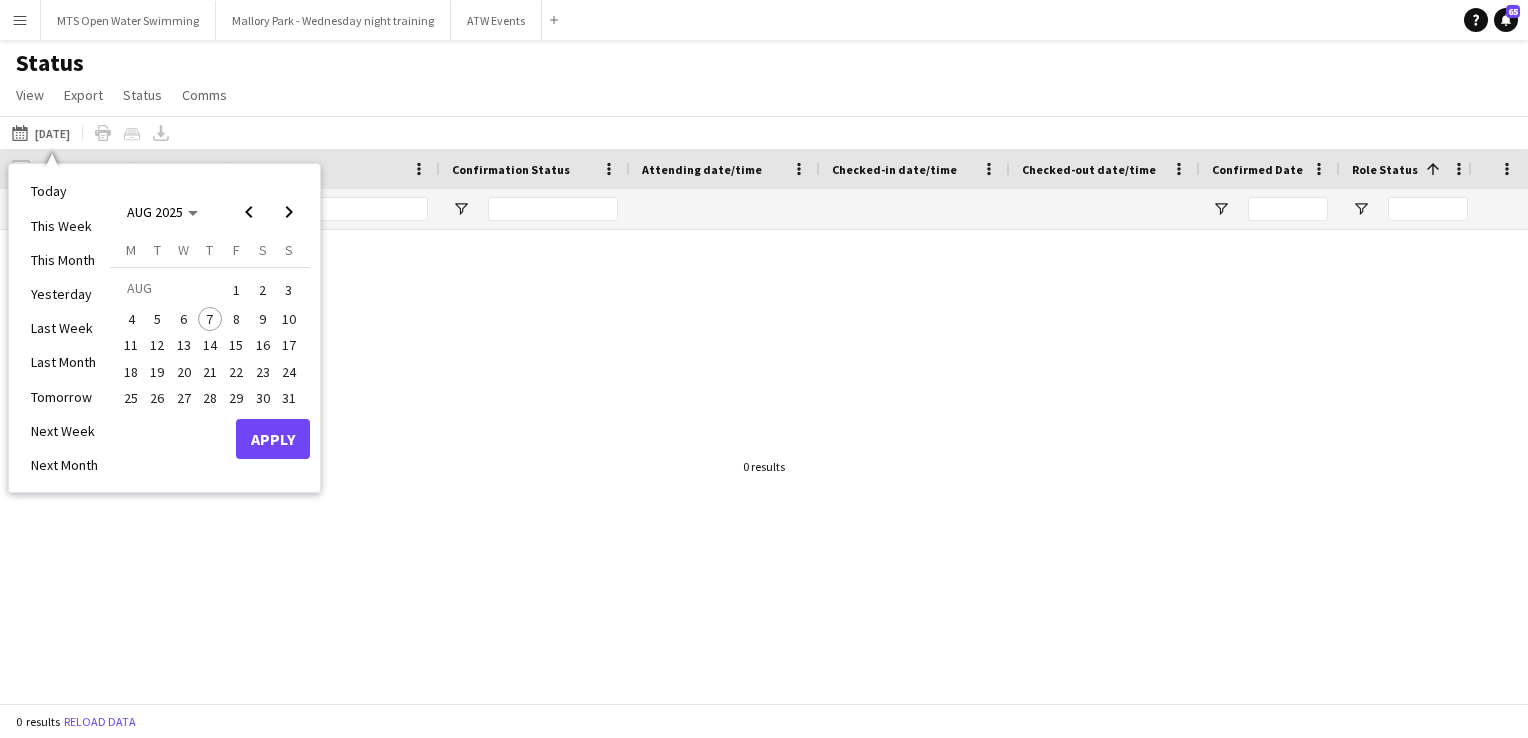 click on "10" at bounding box center (289, 319) 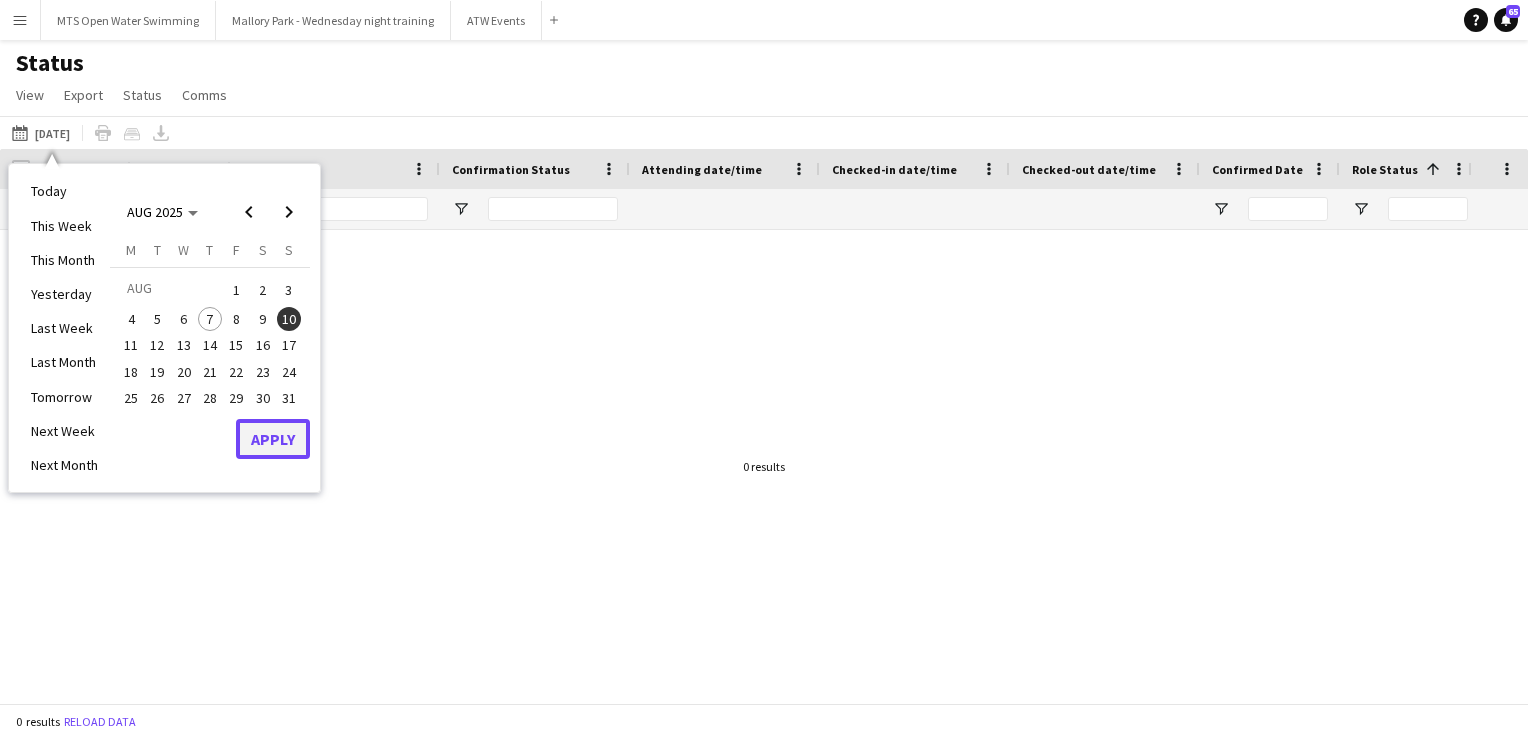 click on "Apply" at bounding box center (273, 439) 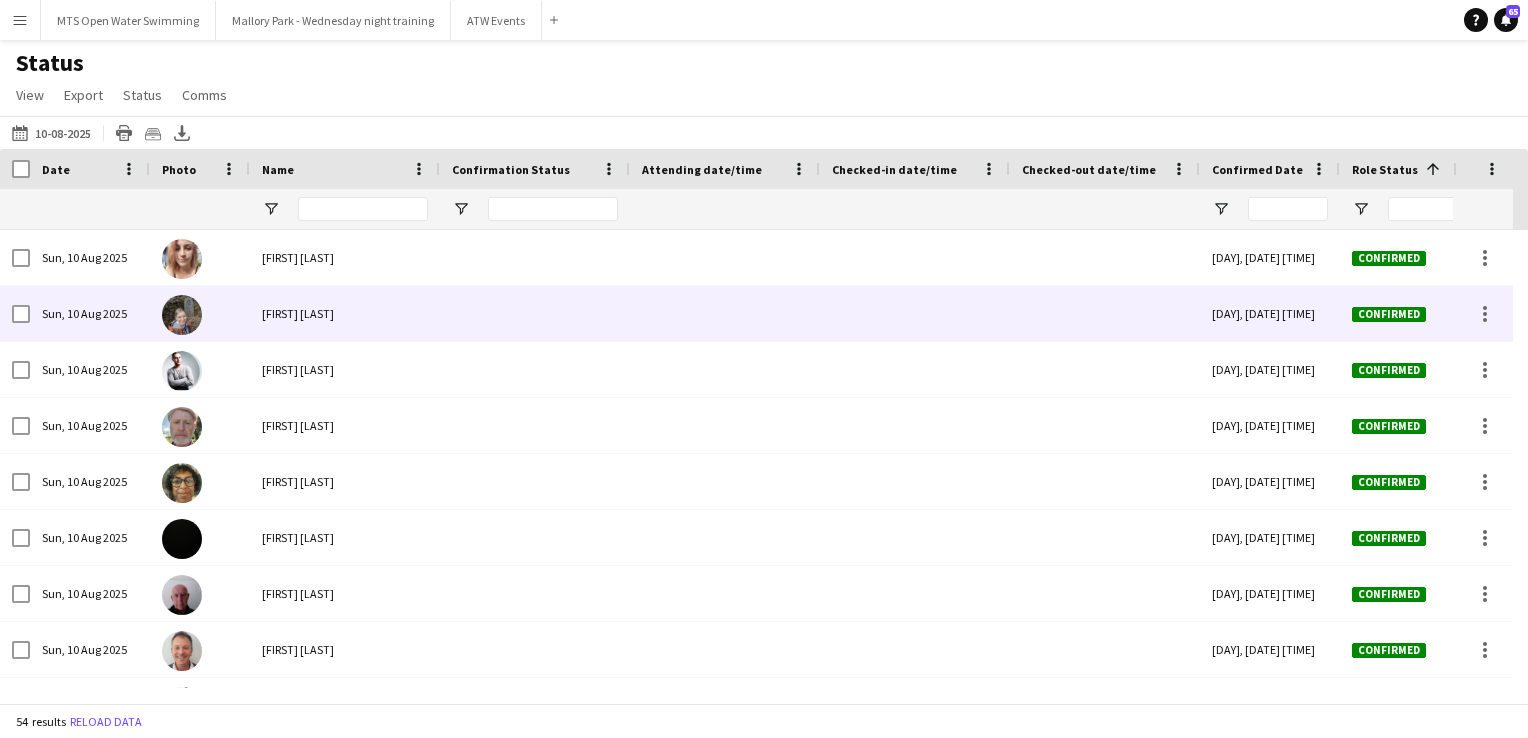 scroll, scrollTop: 0, scrollLeft: 658, axis: horizontal 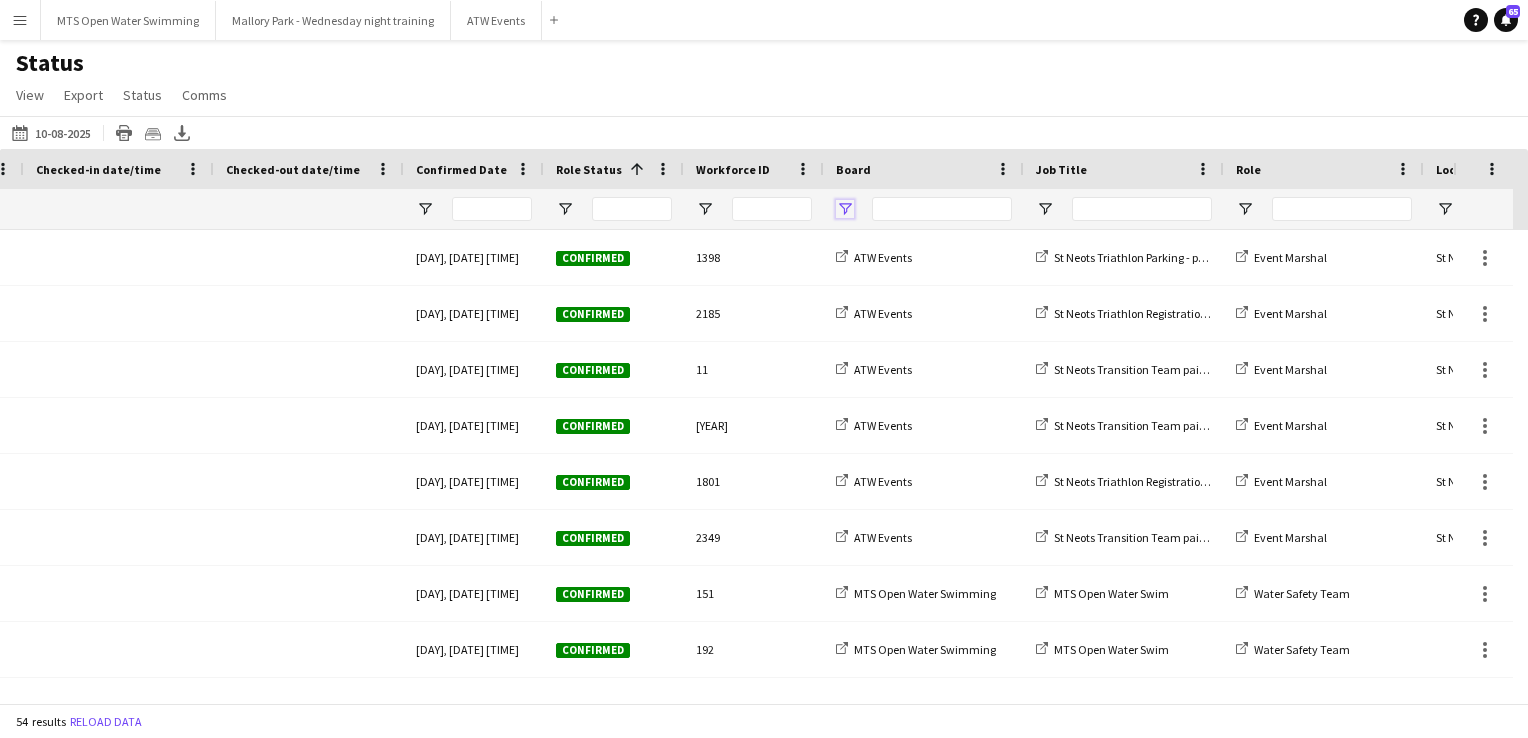 click at bounding box center [845, 209] 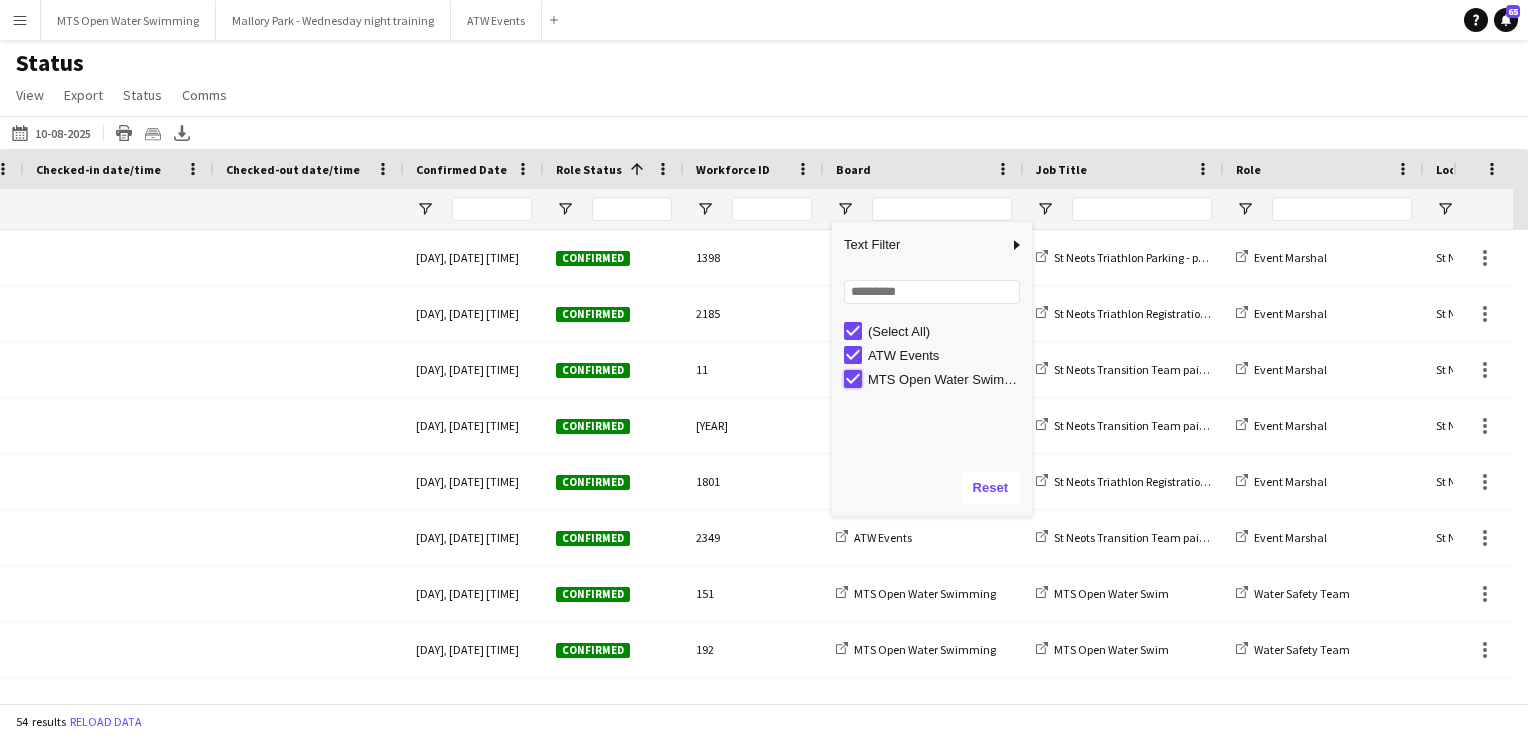type on "**********" 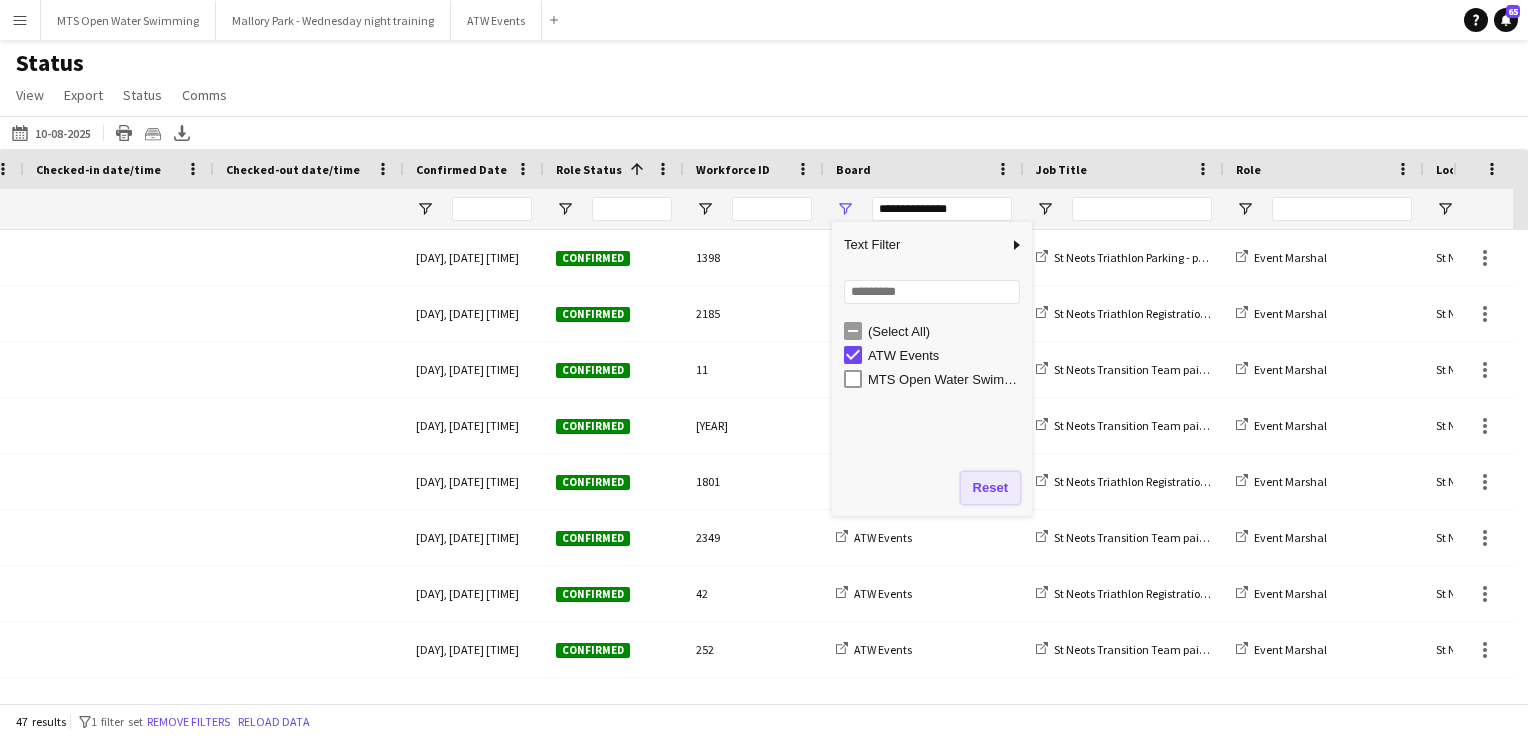 click on "Reset" at bounding box center (990, 488) 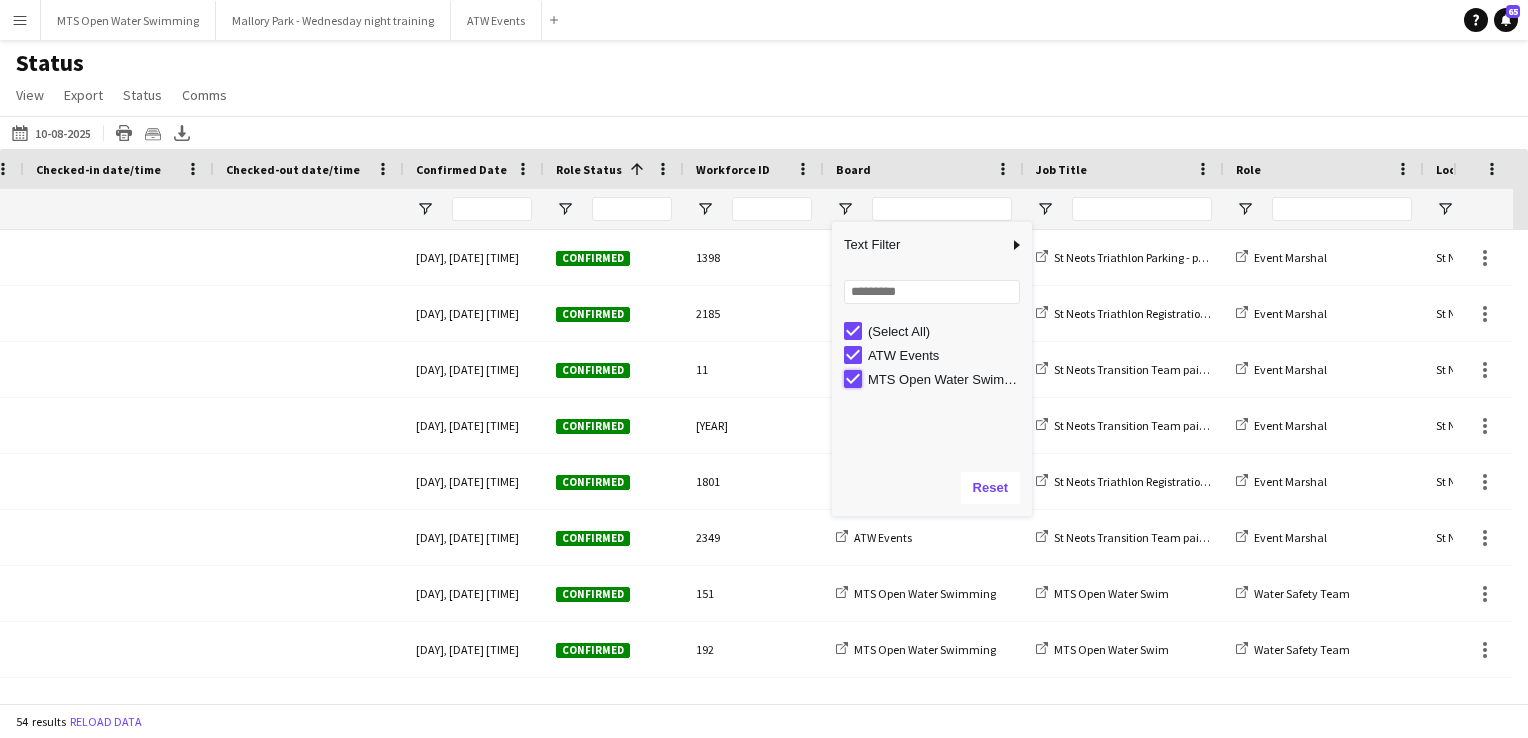 type on "**********" 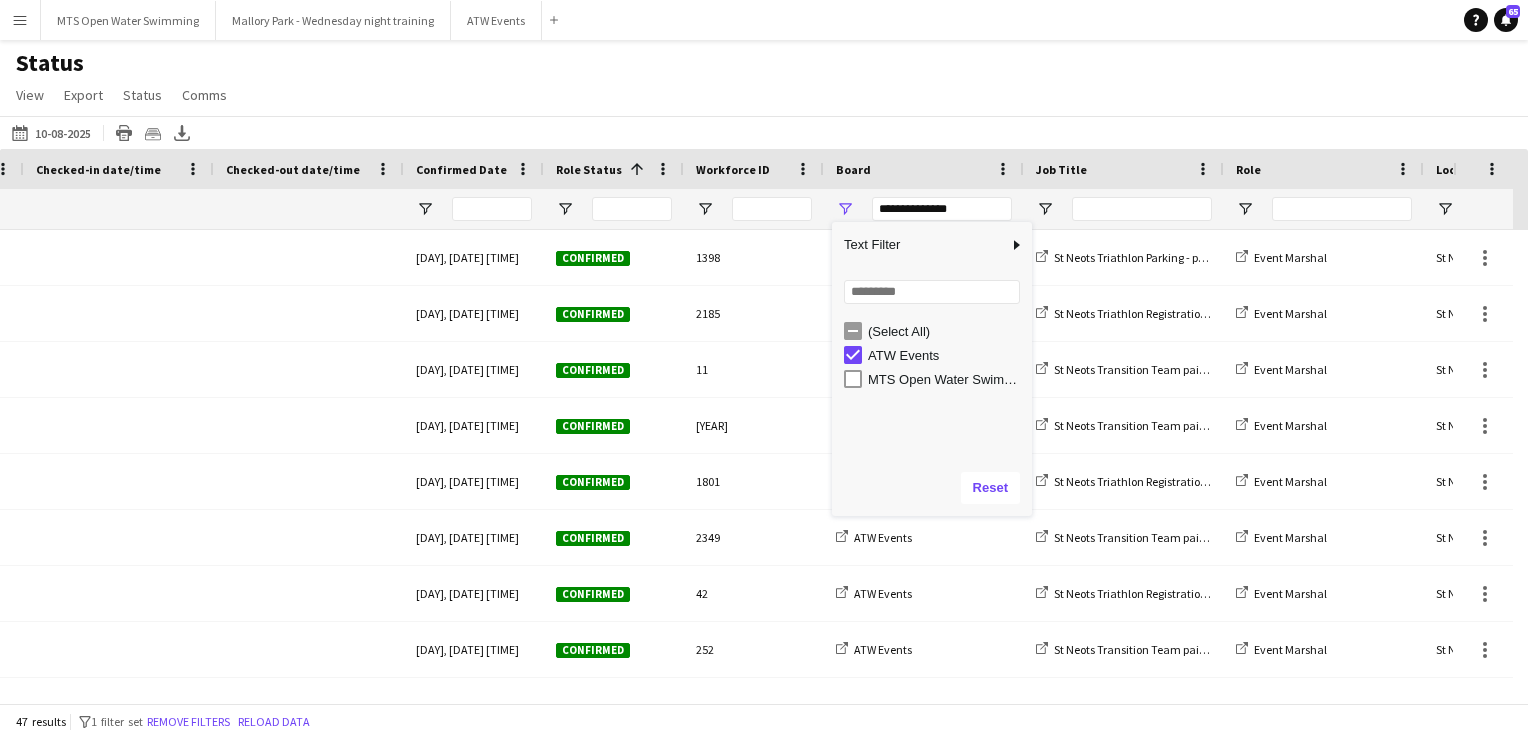 click on "Status   View   Views  Default view New view Update view Delete view Edit name Customise view Customise filters Reset Filters Reset View Reset All  Export  Export as XLSX Export as CSV Export as PDF Crew files as ZIP  Status  Confirm attendance Check-in Check-out Clear confirm attendance Clear check-in Clear check-out  Comms  Send notification Chat" 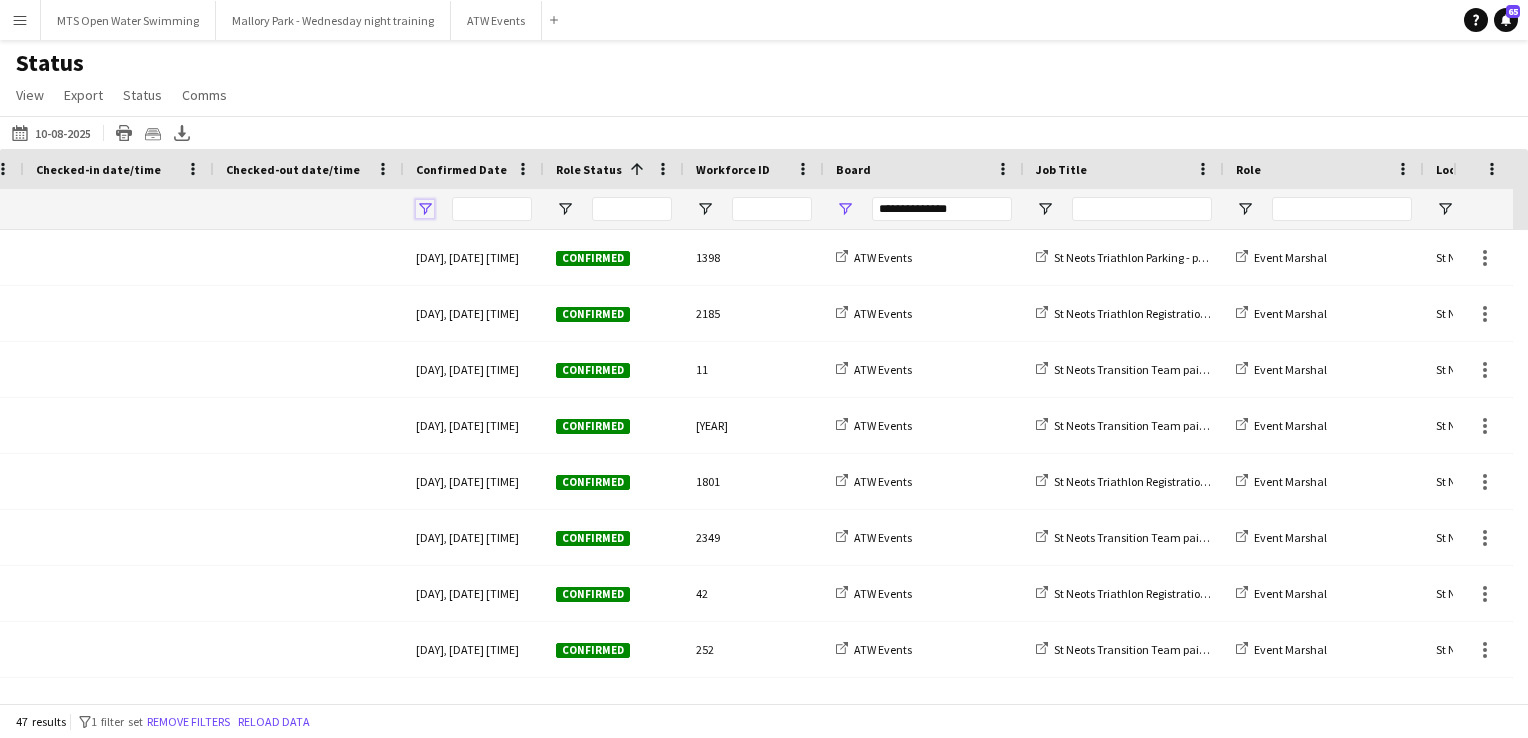 click at bounding box center [425, 209] 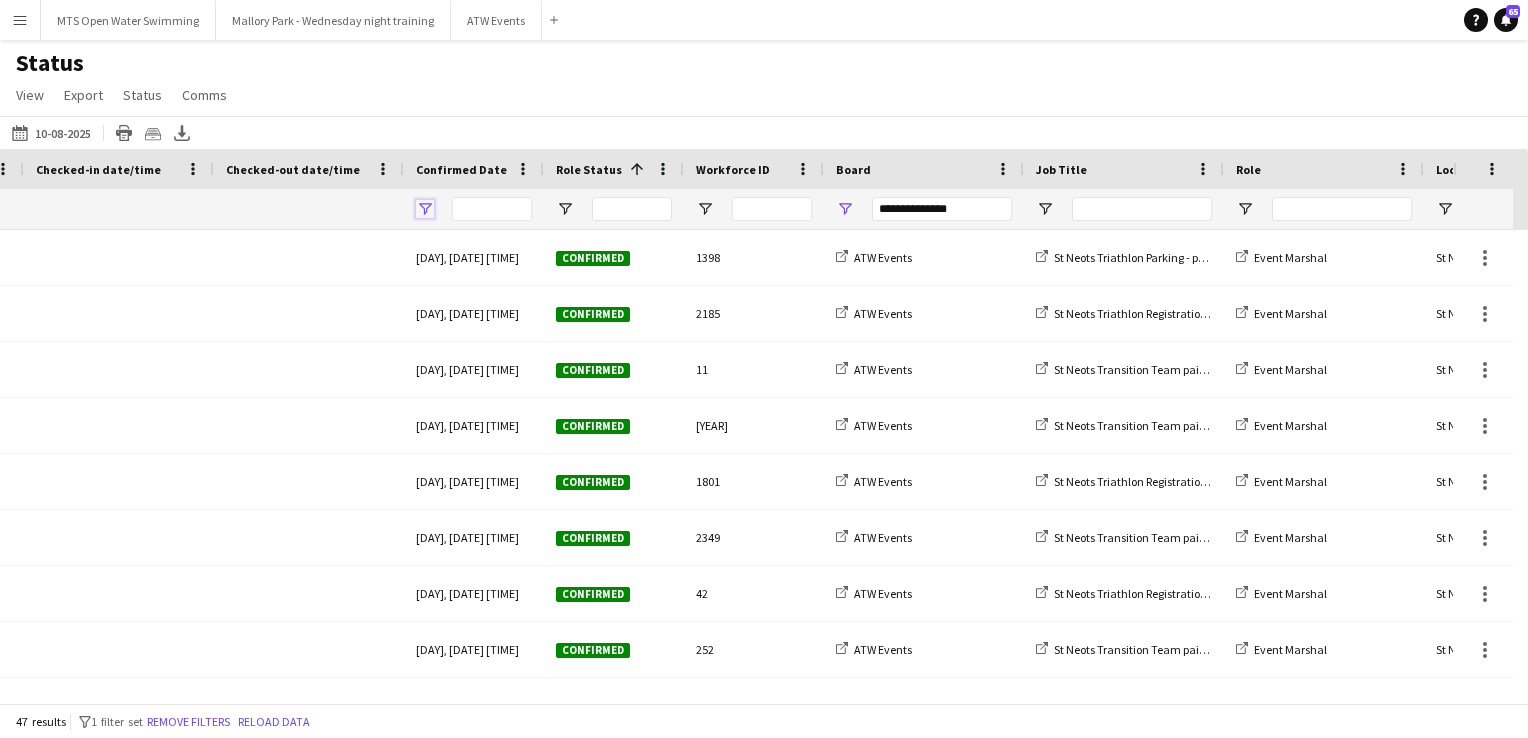 click at bounding box center (425, 209) 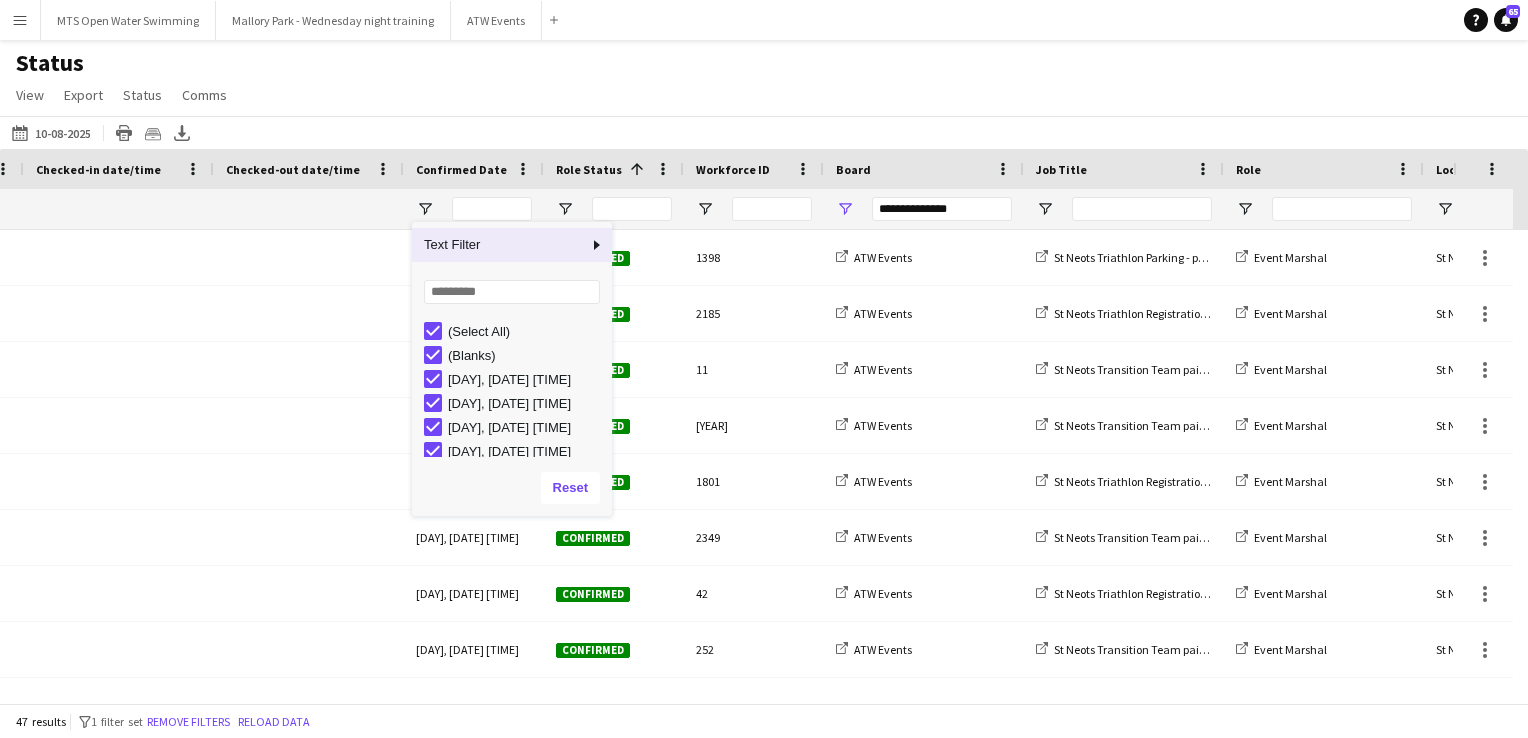 click on "Status   View   Views  Default view New view Update view Delete view Edit name Customise view Customise filters Reset Filters Reset View Reset All  Export  Export as XLSX Export as CSV Export as PDF Crew files as ZIP  Status  Confirm attendance Check-in Check-out Clear confirm attendance Clear check-in Clear check-out  Comms  Send notification Chat" 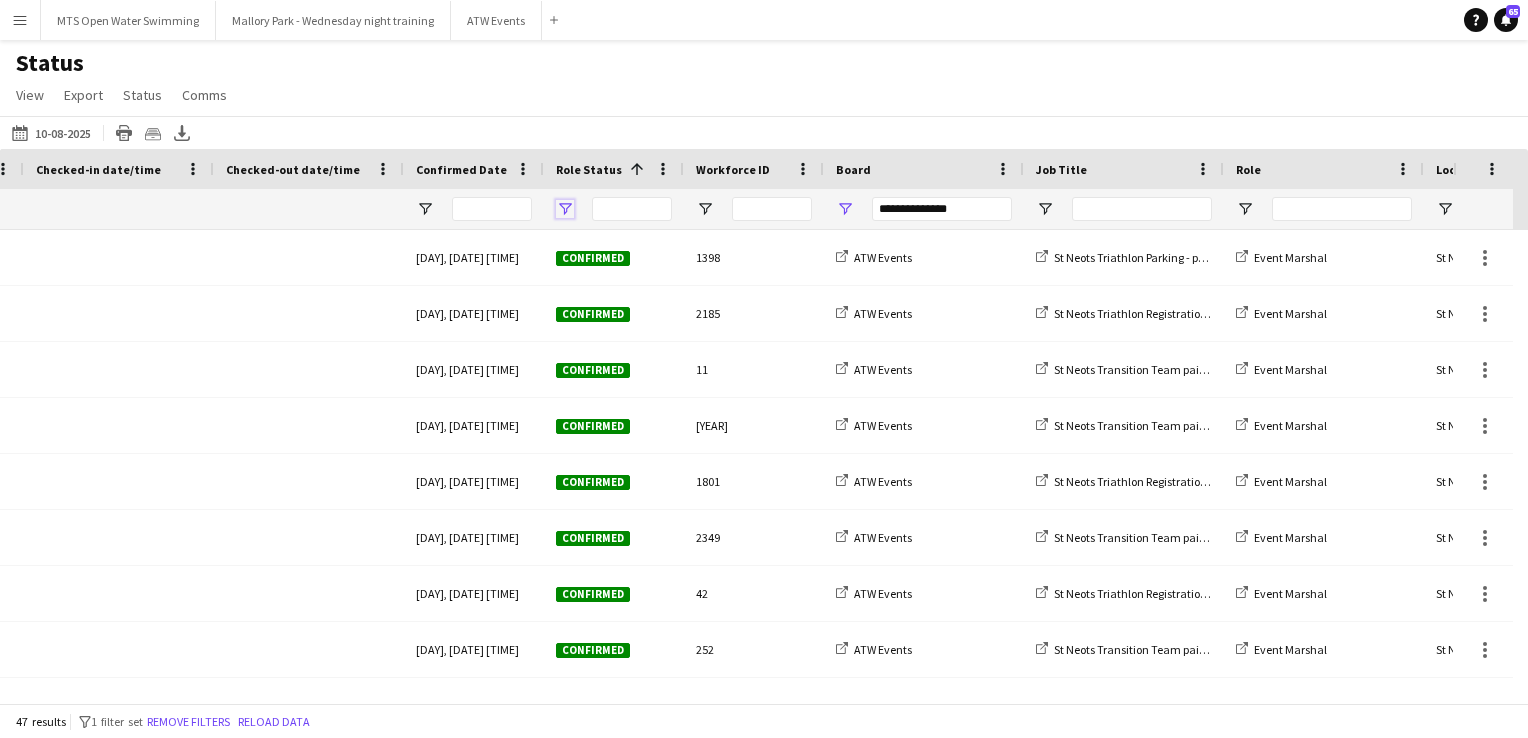 click at bounding box center [565, 209] 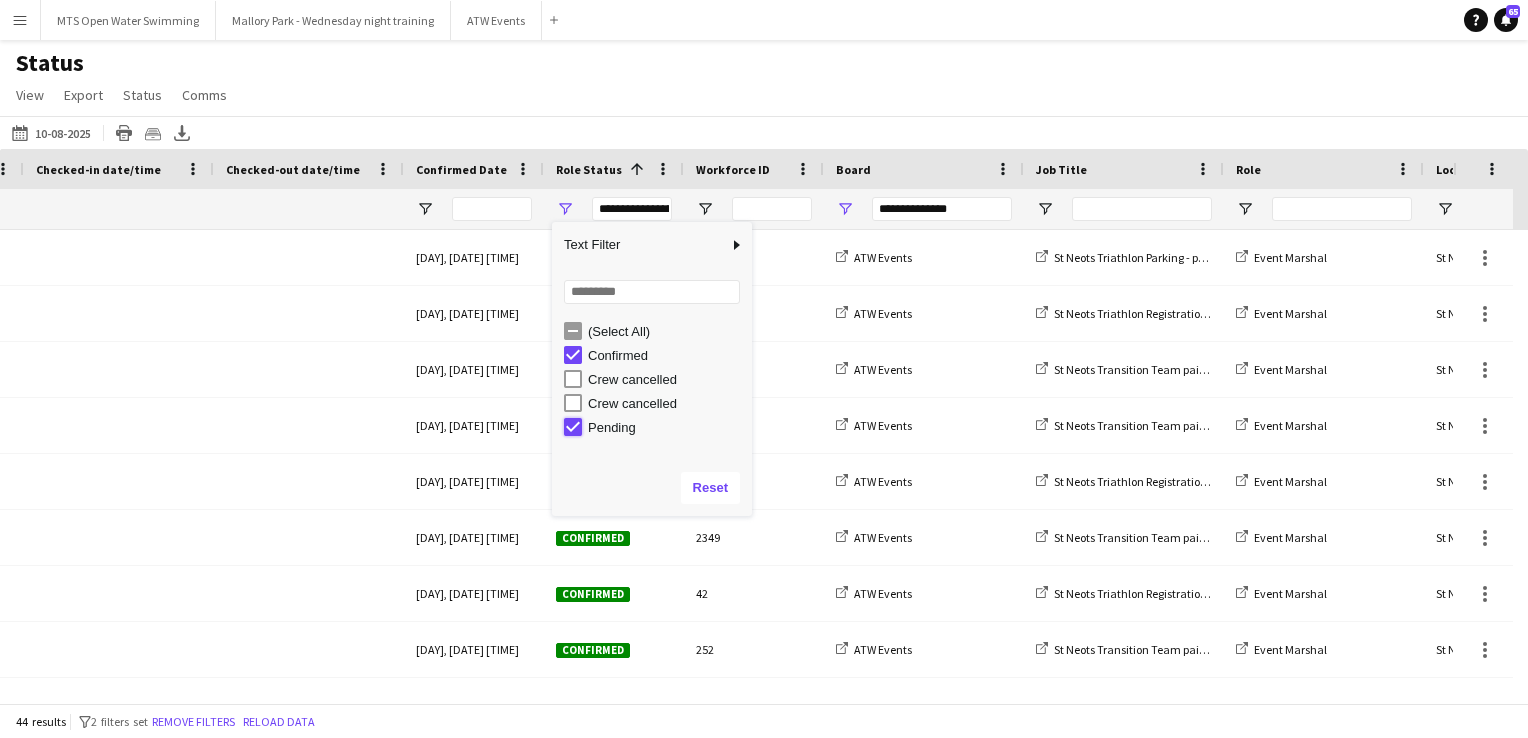 type on "**********" 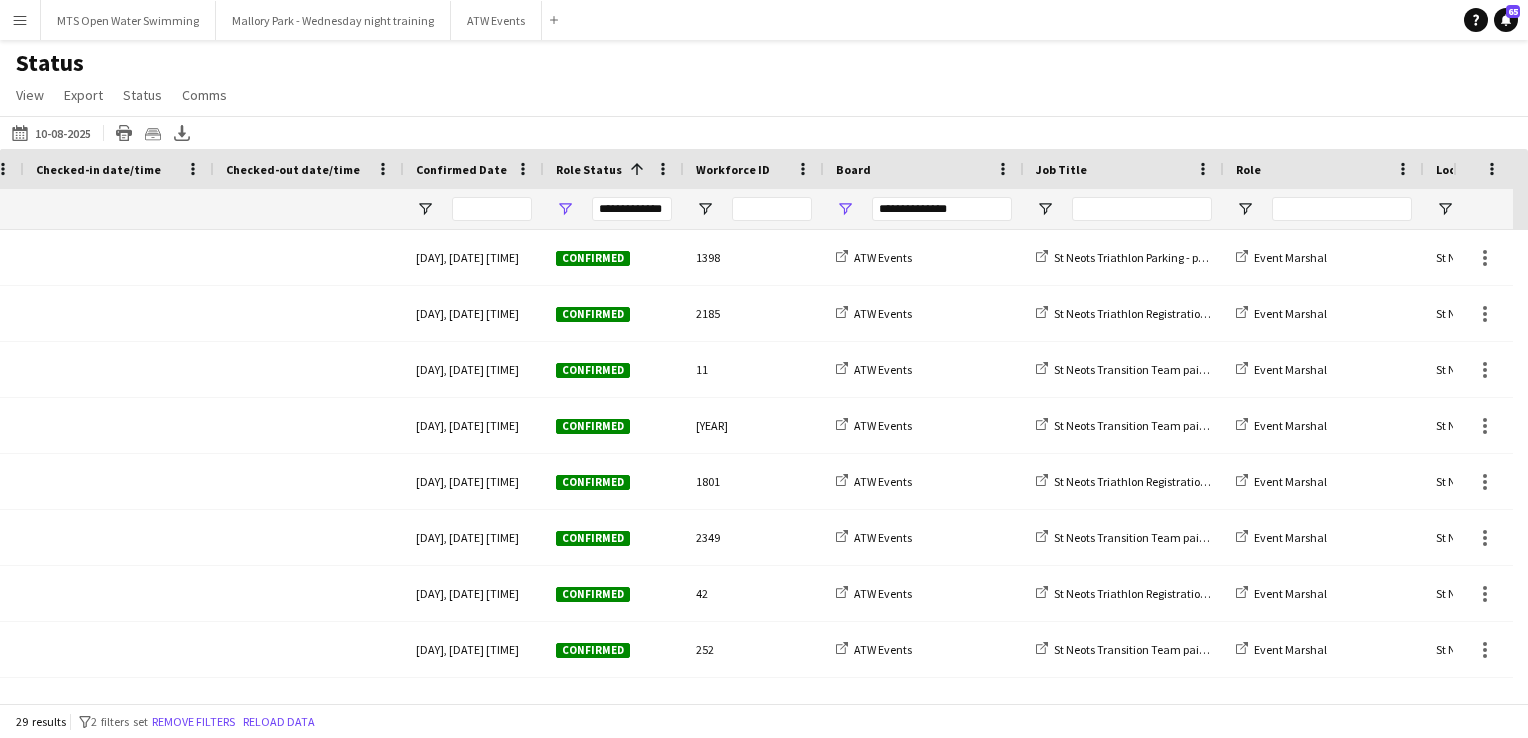 click on "Status   View   Views  Default view New view Update view Delete view Edit name Customise view Customise filters Reset Filters Reset View Reset All  Export  Export as XLSX Export as CSV Export as PDF Crew files as ZIP  Status  Confirm attendance Check-in Check-out Clear confirm attendance Clear check-in Clear check-out  Comms  Send notification Chat" 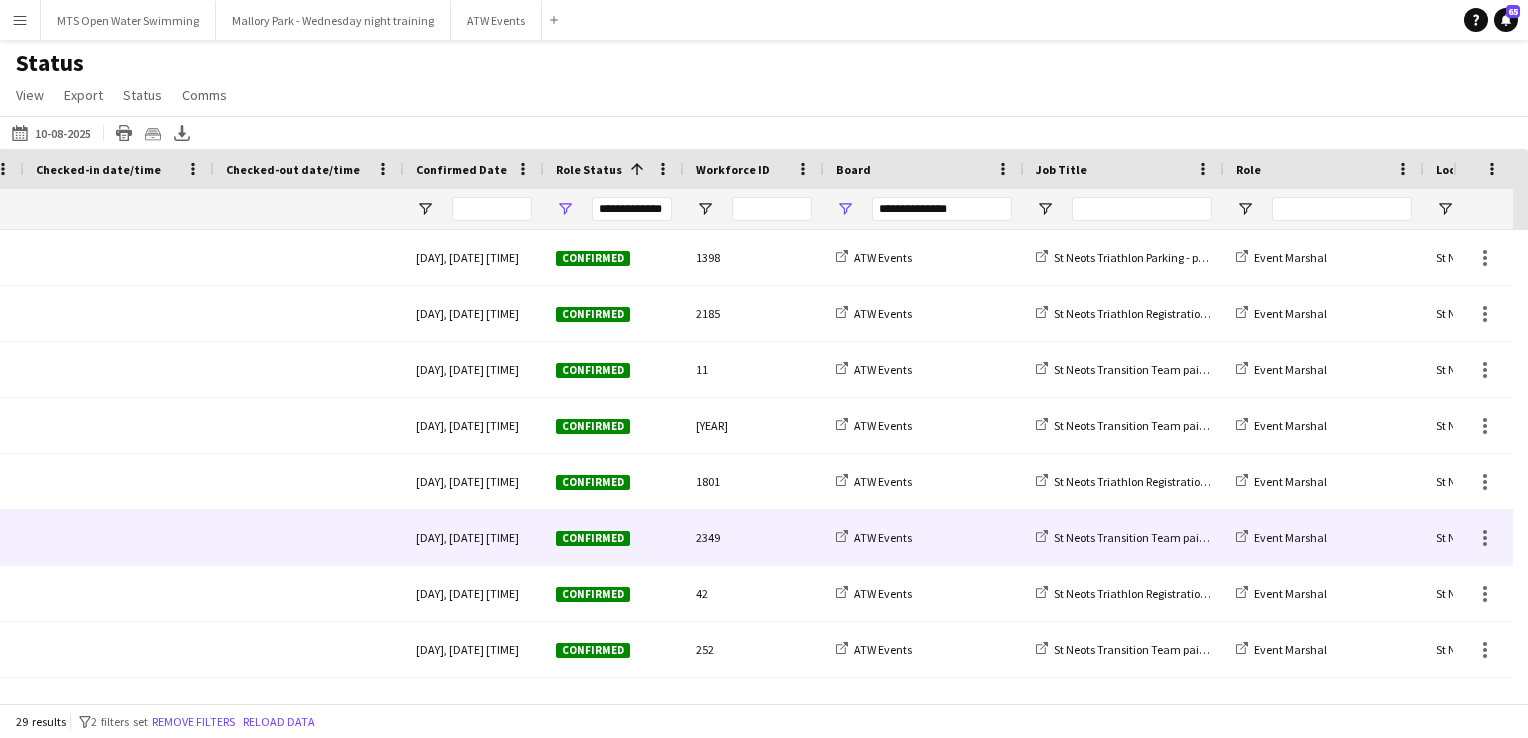 scroll, scrollTop: 1000, scrollLeft: 0, axis: vertical 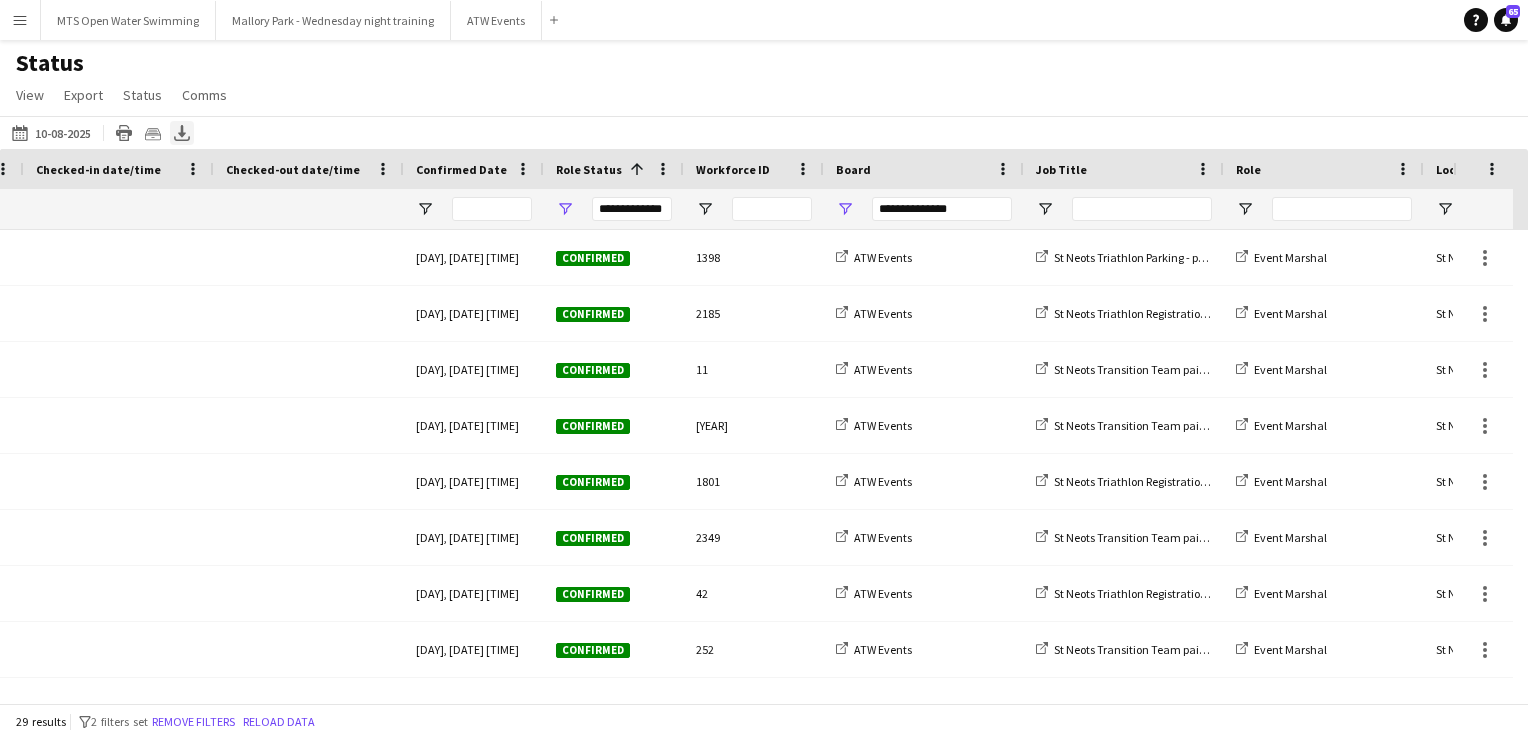 click on "Export XLSX" 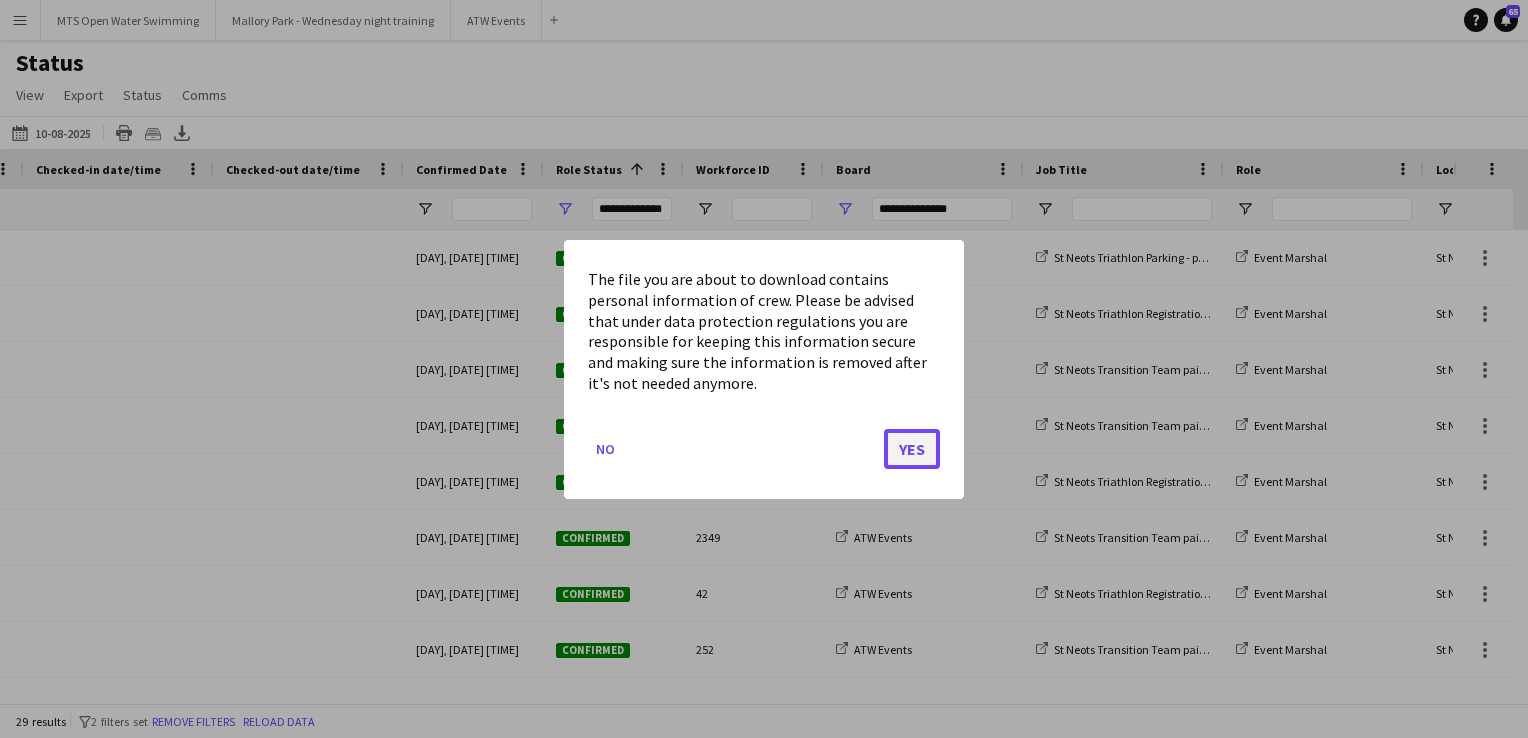 click on "Yes" 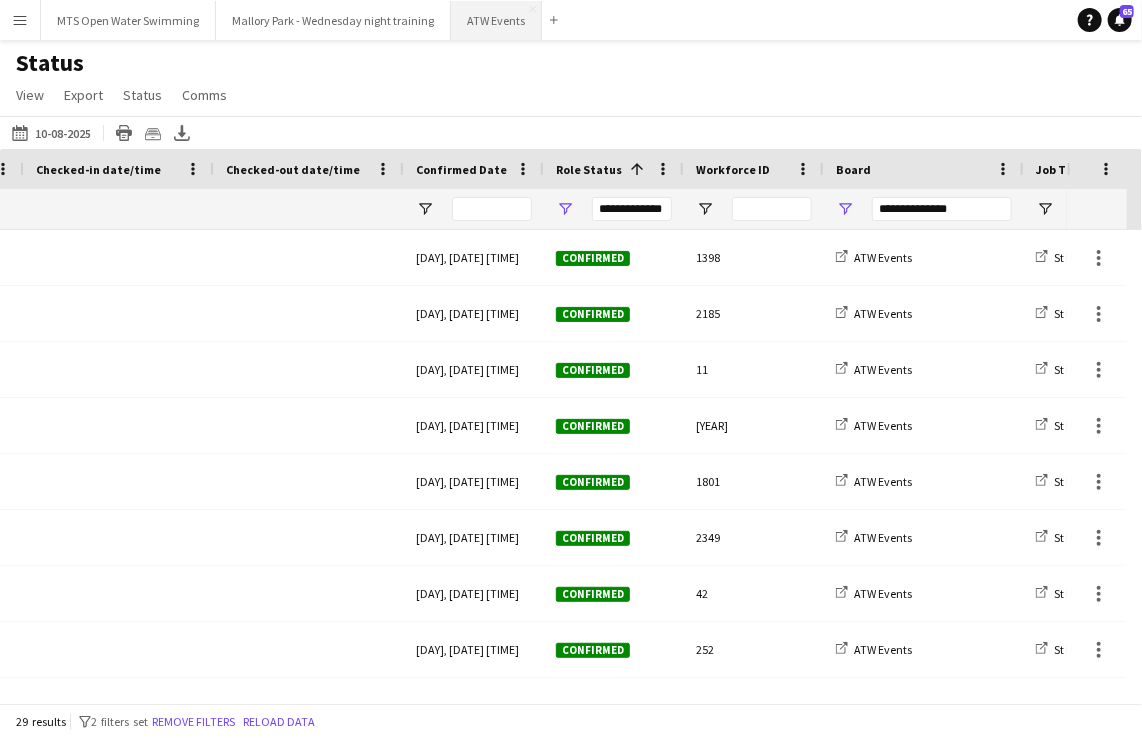 click on "ATW Events
Close" at bounding box center [496, 20] 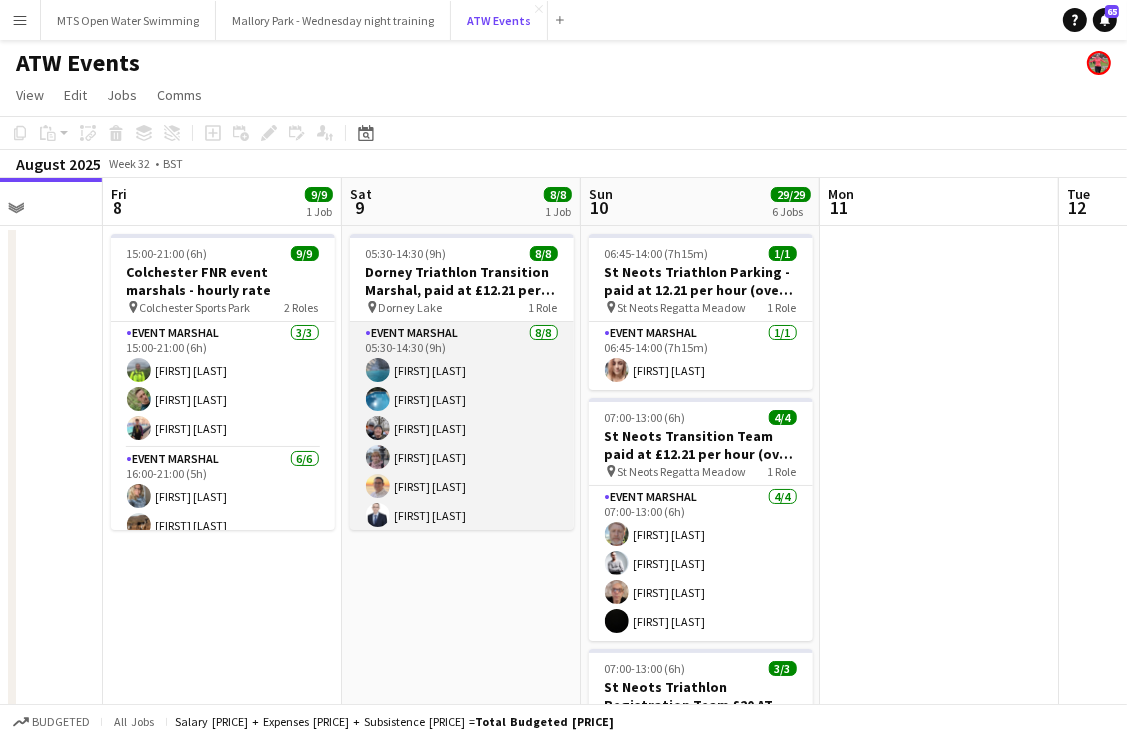 scroll, scrollTop: 0, scrollLeft: 855, axis: horizontal 